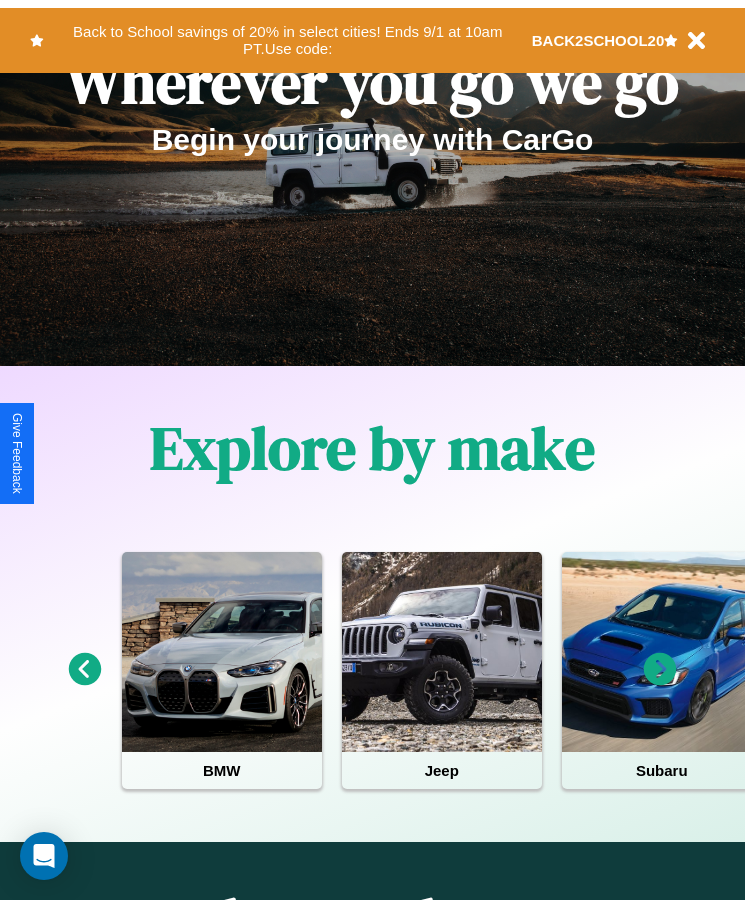 scroll, scrollTop: 0, scrollLeft: 0, axis: both 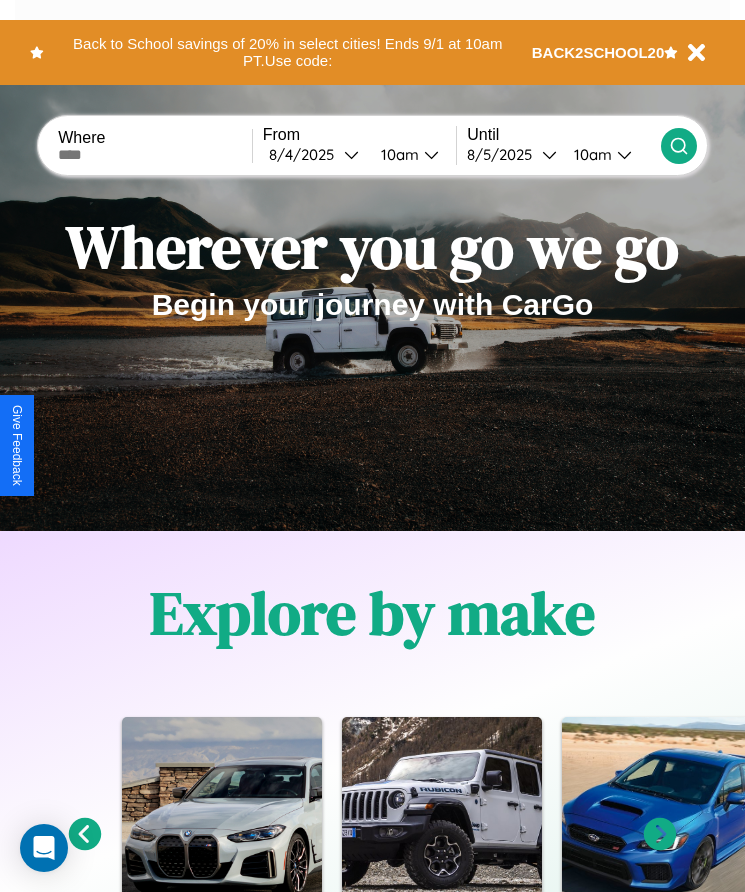 click at bounding box center (155, 155) 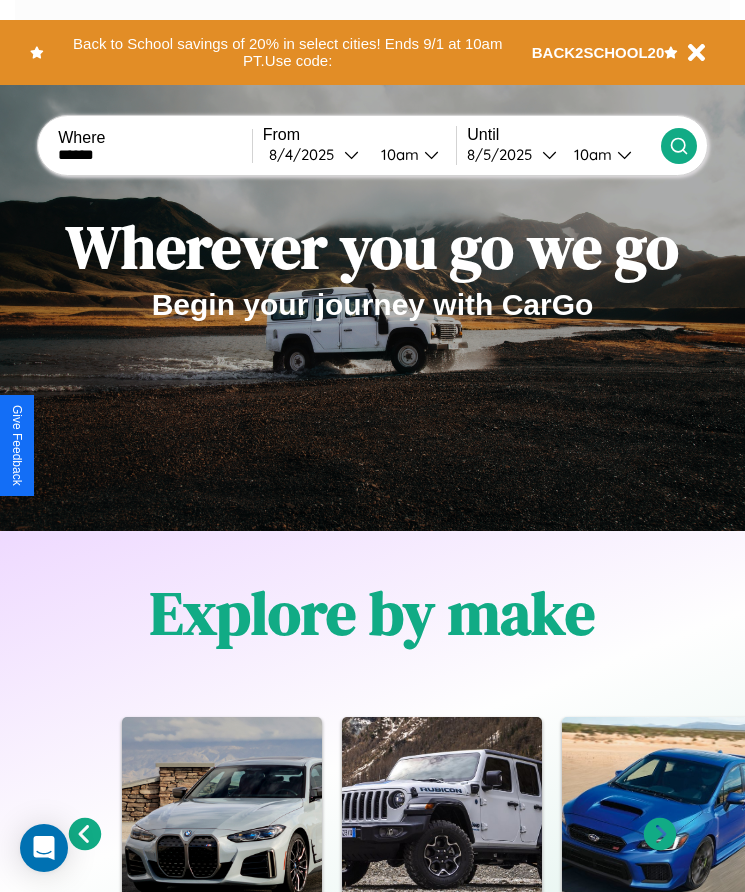 type on "******" 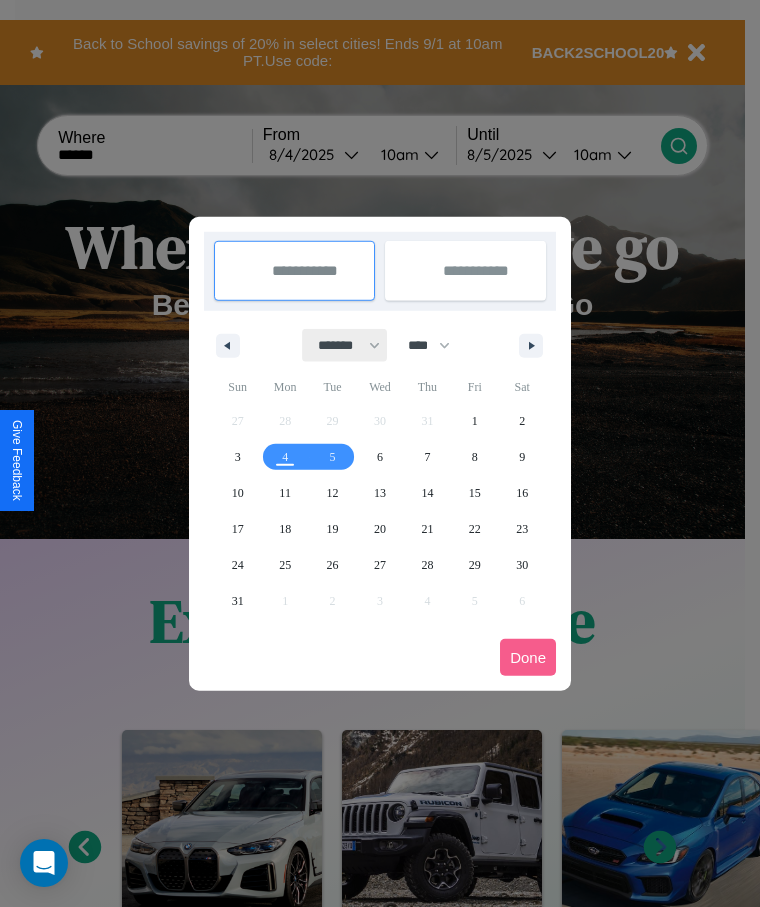click on "******* ******** ***** ***** *** **** **** ****** ********* ******* ******** ********" at bounding box center (345, 345) 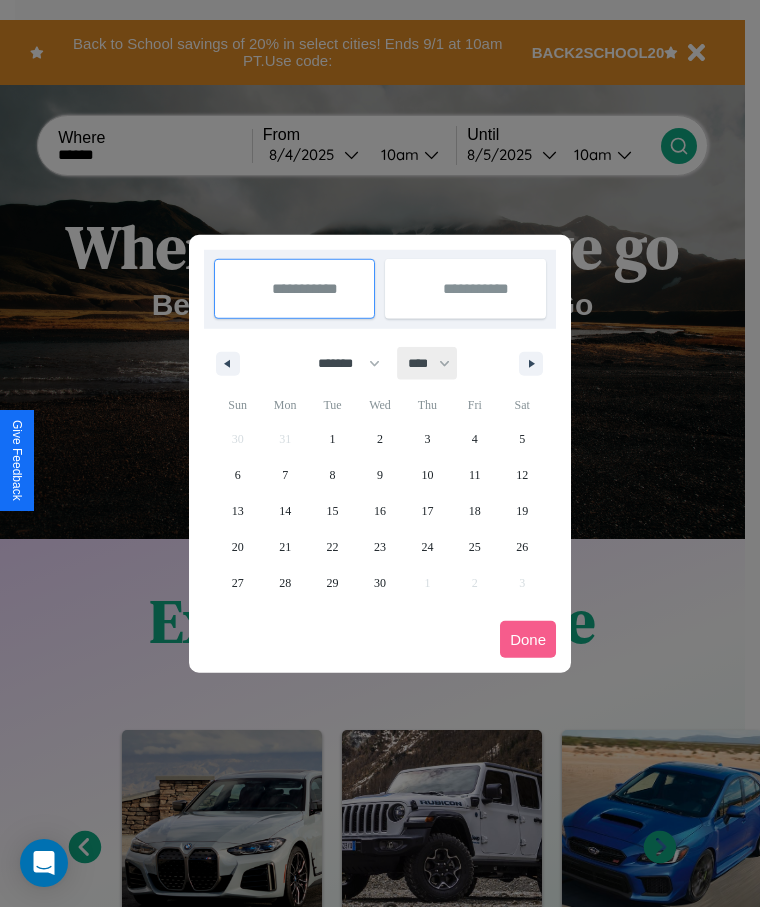 click on "**** **** **** **** **** **** **** **** **** **** **** **** **** **** **** **** **** **** **** **** **** **** **** **** **** **** **** **** **** **** **** **** **** **** **** **** **** **** **** **** **** **** **** **** **** **** **** **** **** **** **** **** **** **** **** **** **** **** **** **** **** **** **** **** **** **** **** **** **** **** **** **** **** **** **** **** **** **** **** **** **** **** **** **** **** **** **** **** **** **** **** **** **** **** **** **** **** **** **** **** **** **** **** **** **** **** **** **** **** **** **** **** **** **** **** **** **** **** **** **** ****" at bounding box center (428, 363) 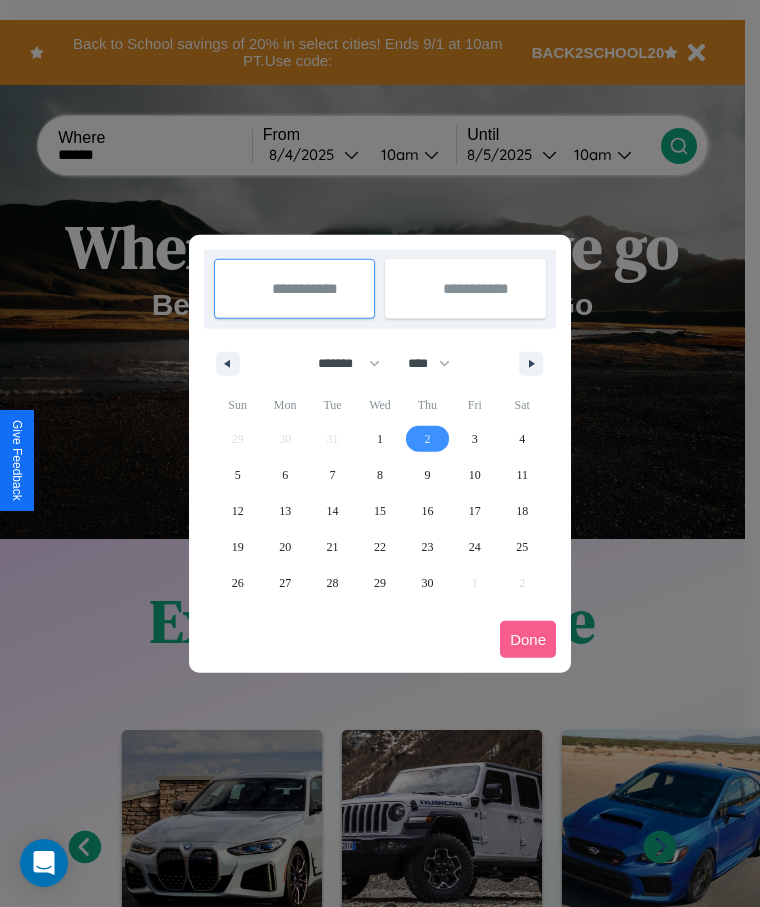 click on "2" at bounding box center (427, 439) 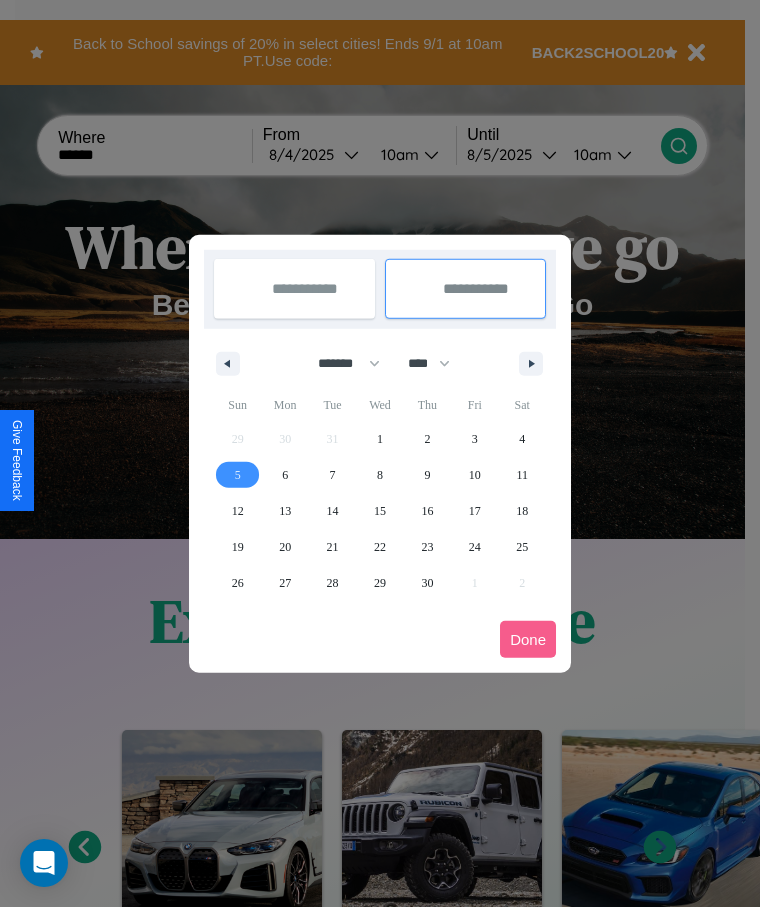 click on "5" at bounding box center (238, 475) 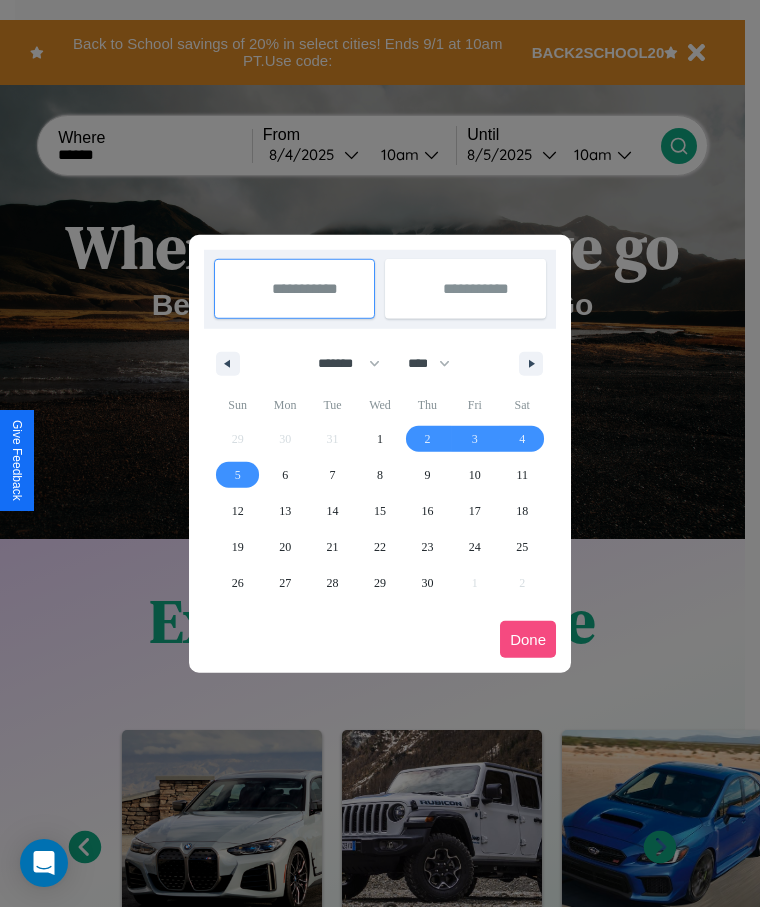 click on "Done" at bounding box center (528, 639) 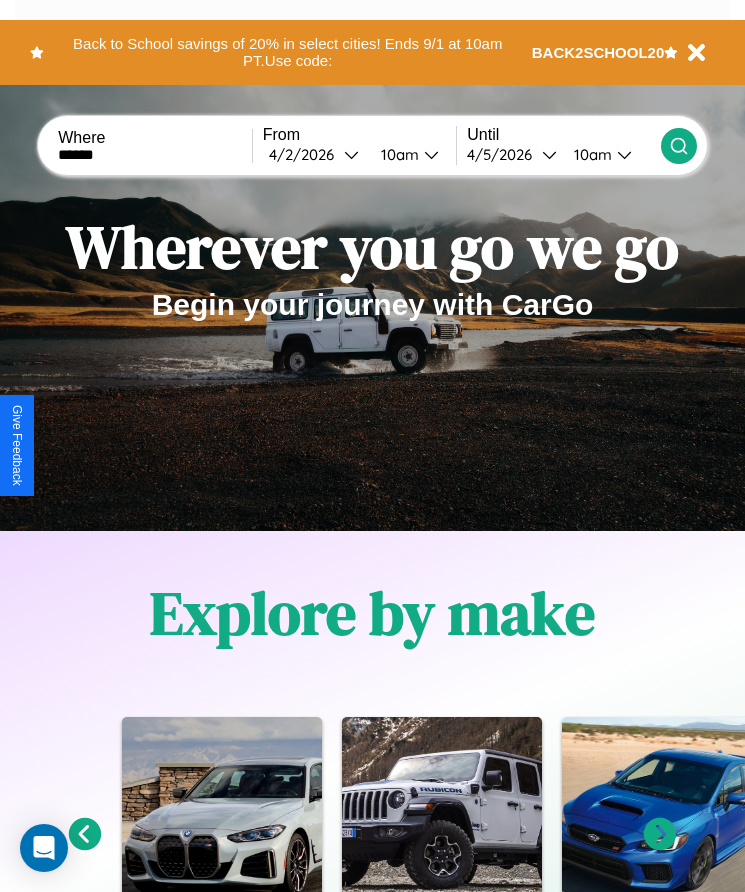 click on "10am" at bounding box center (590, 154) 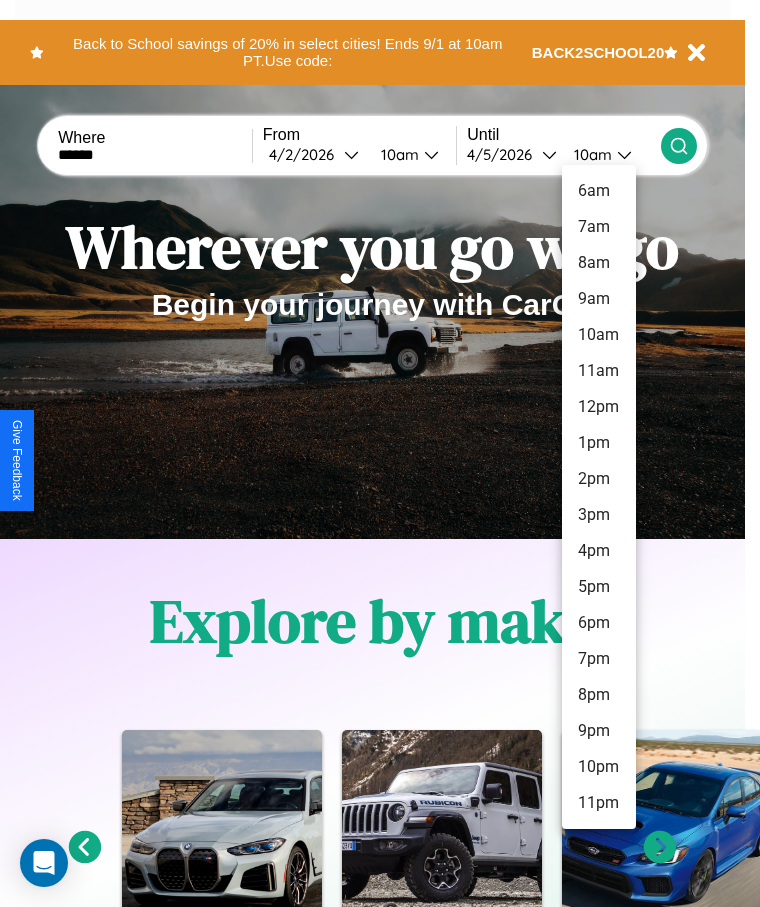 click on "10pm" at bounding box center [599, 767] 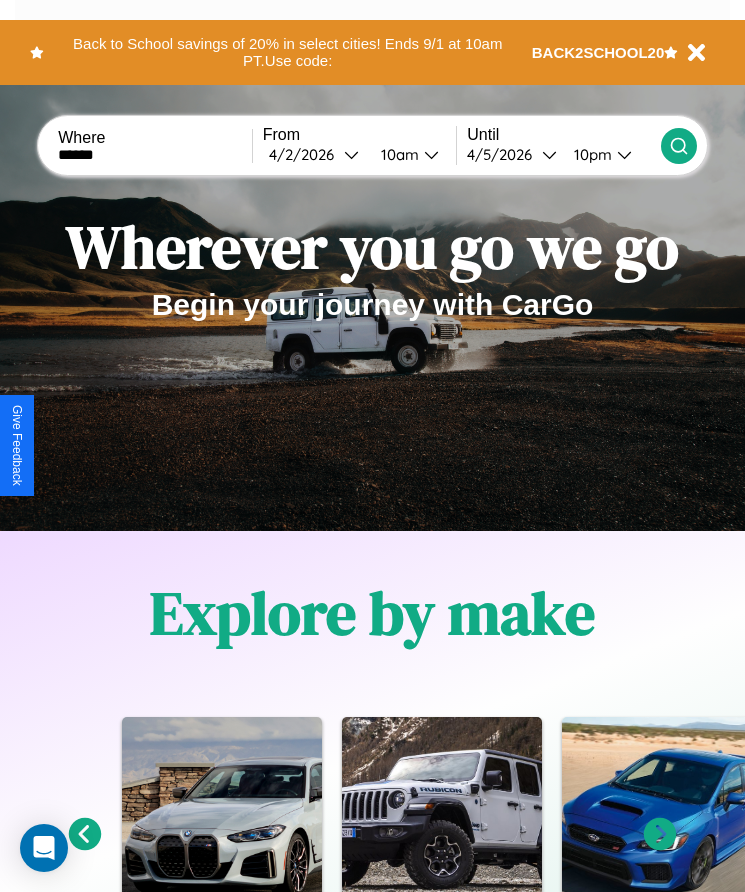 click 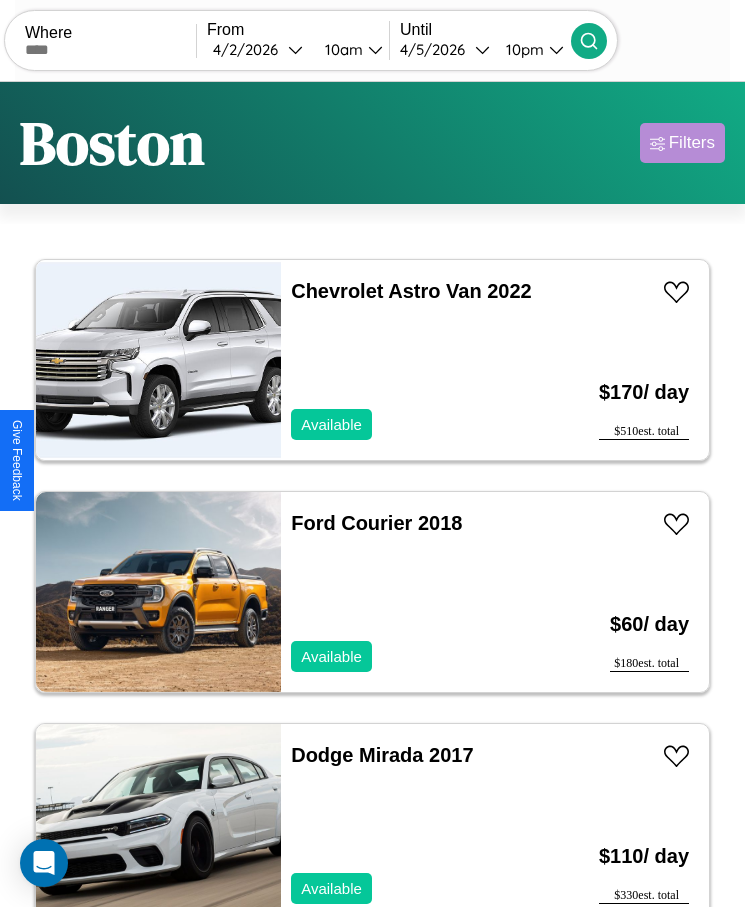 click on "Filters" at bounding box center (692, 143) 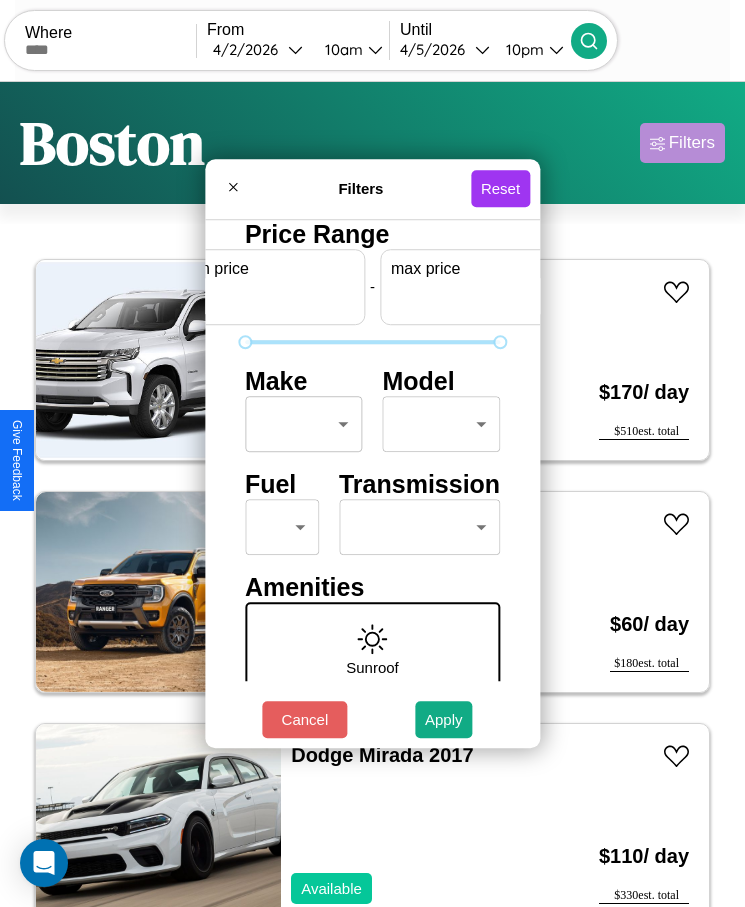 scroll, scrollTop: 0, scrollLeft: 74, axis: horizontal 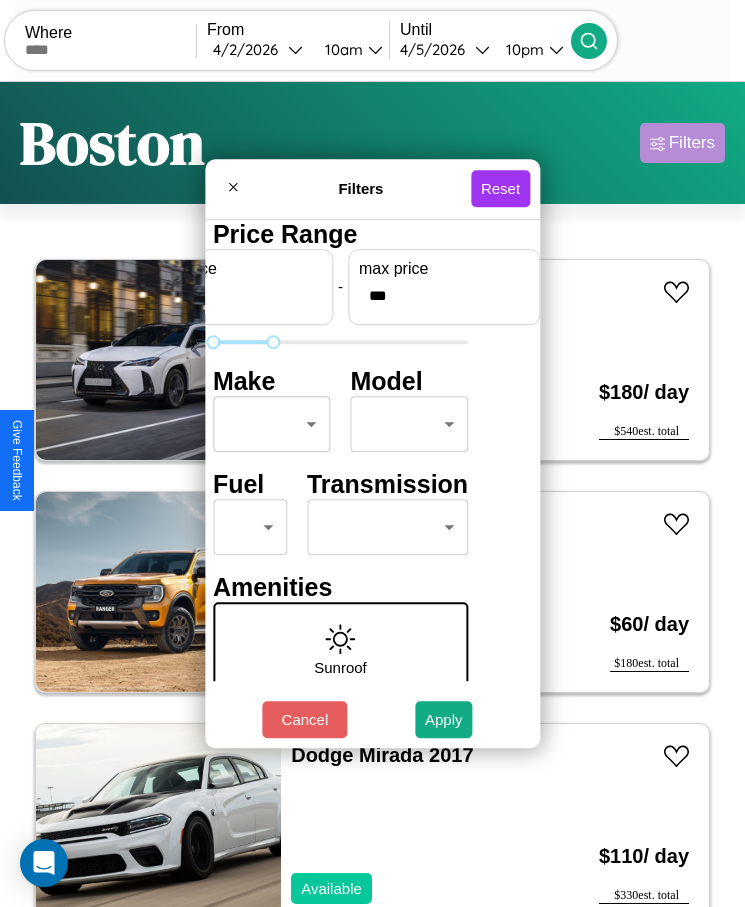 type on "***" 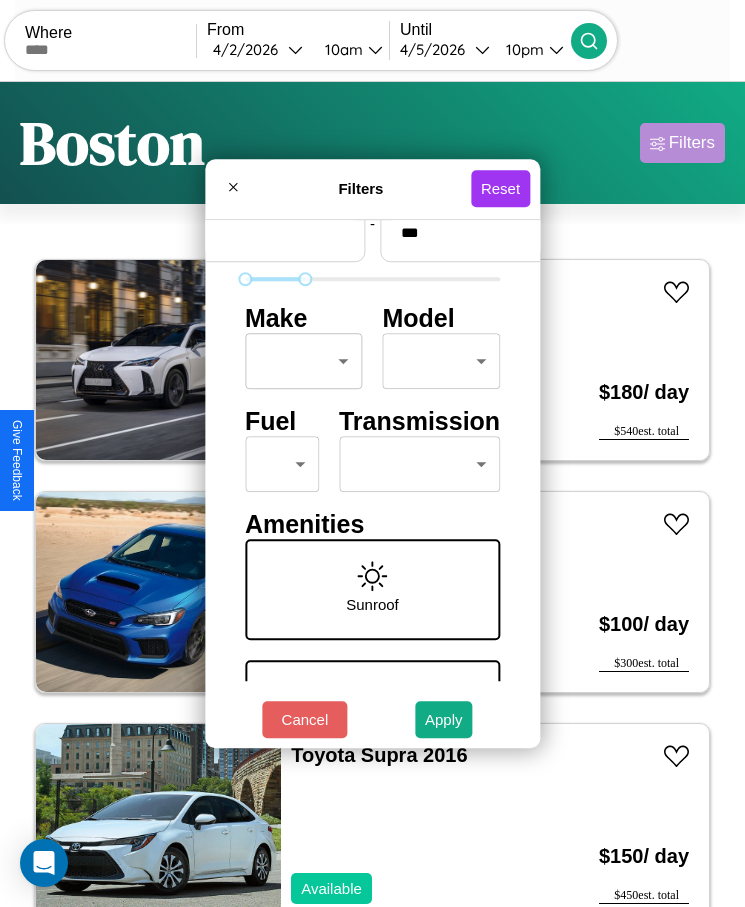 scroll, scrollTop: 85, scrollLeft: 0, axis: vertical 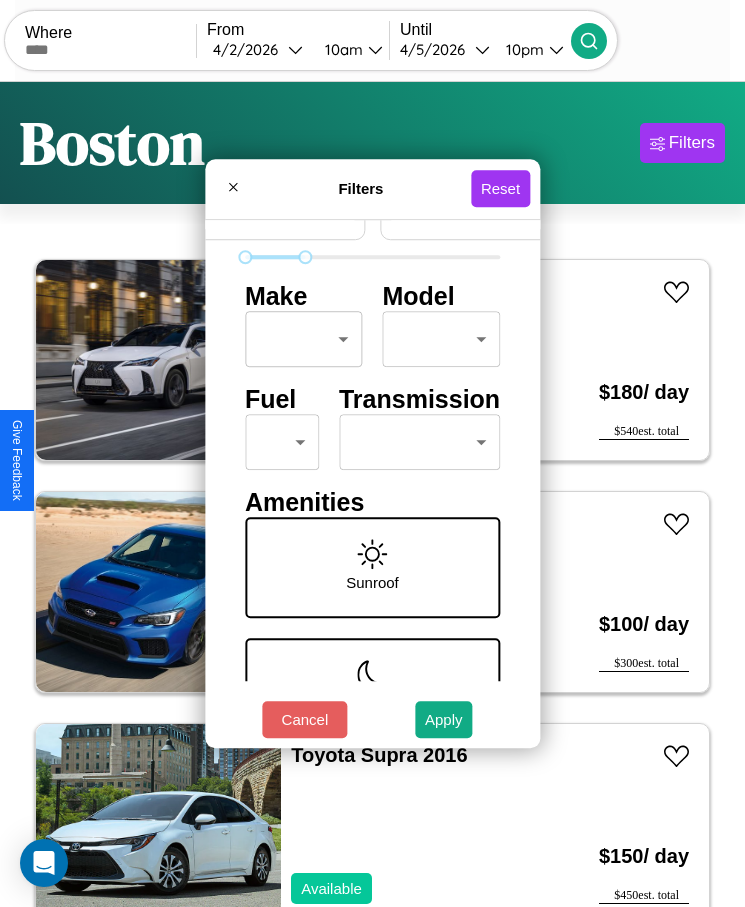type on "*" 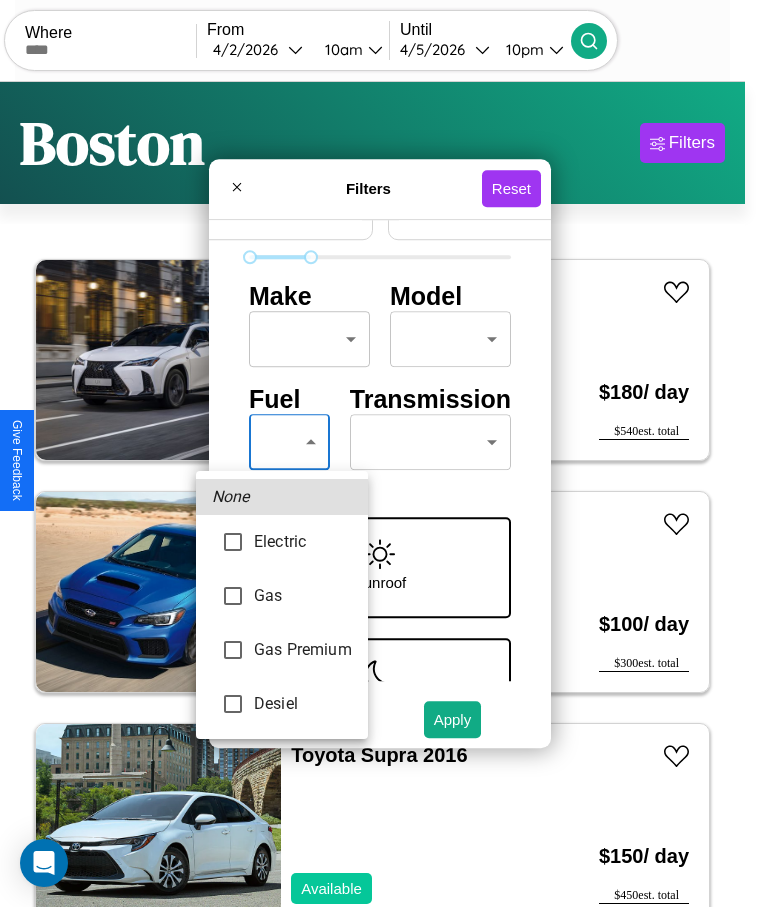 type on "********" 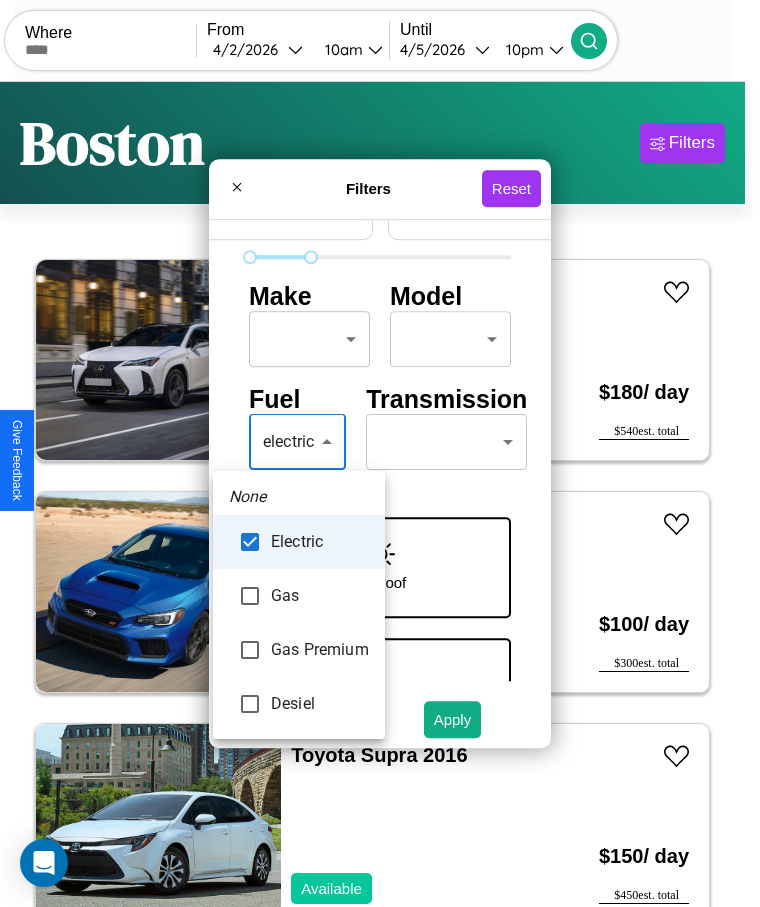 click at bounding box center (380, 453) 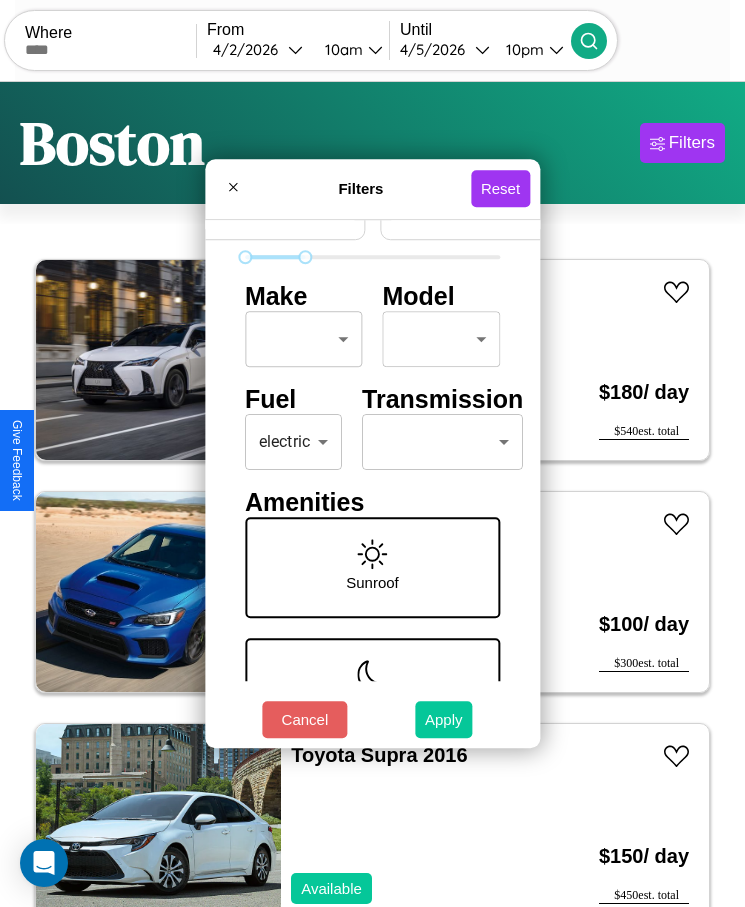 click on "Apply" at bounding box center [444, 719] 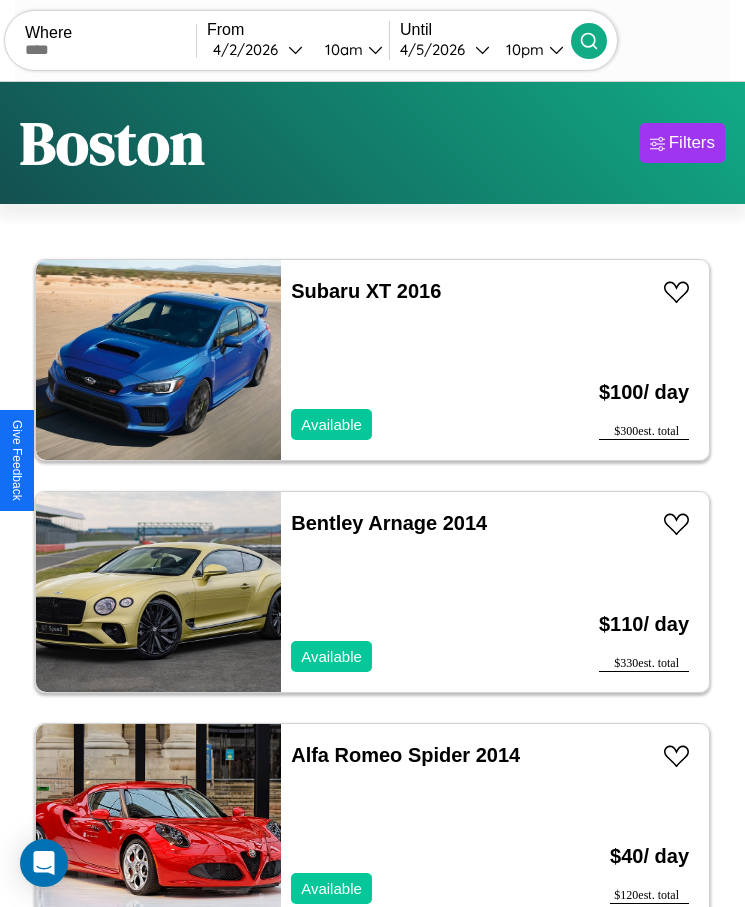 scroll, scrollTop: 41, scrollLeft: 0, axis: vertical 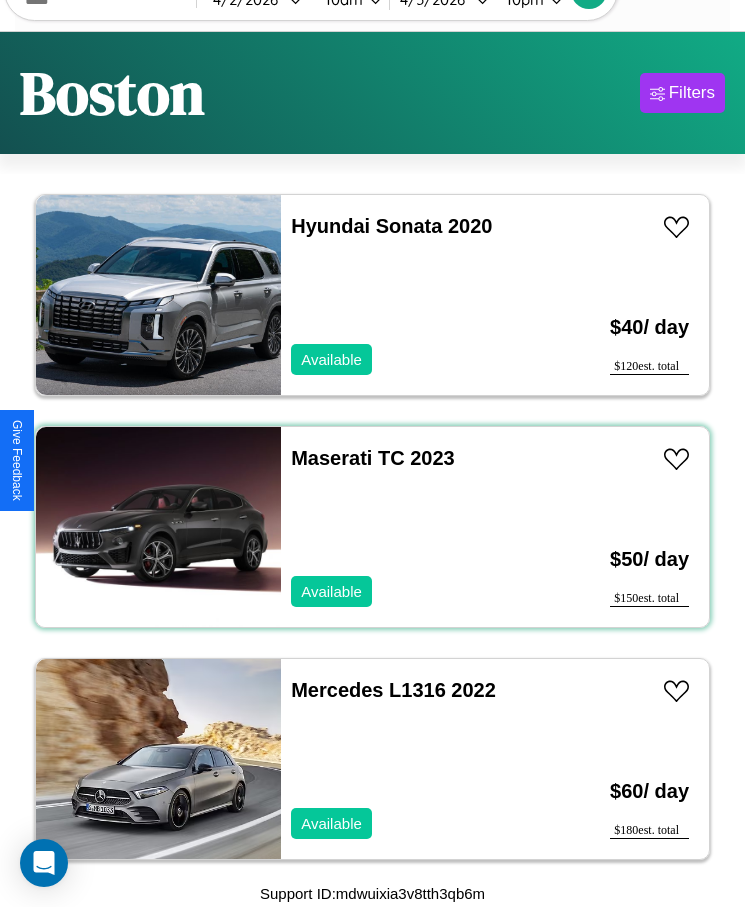 click on "Maserati   TC   2023 Available" at bounding box center [413, 527] 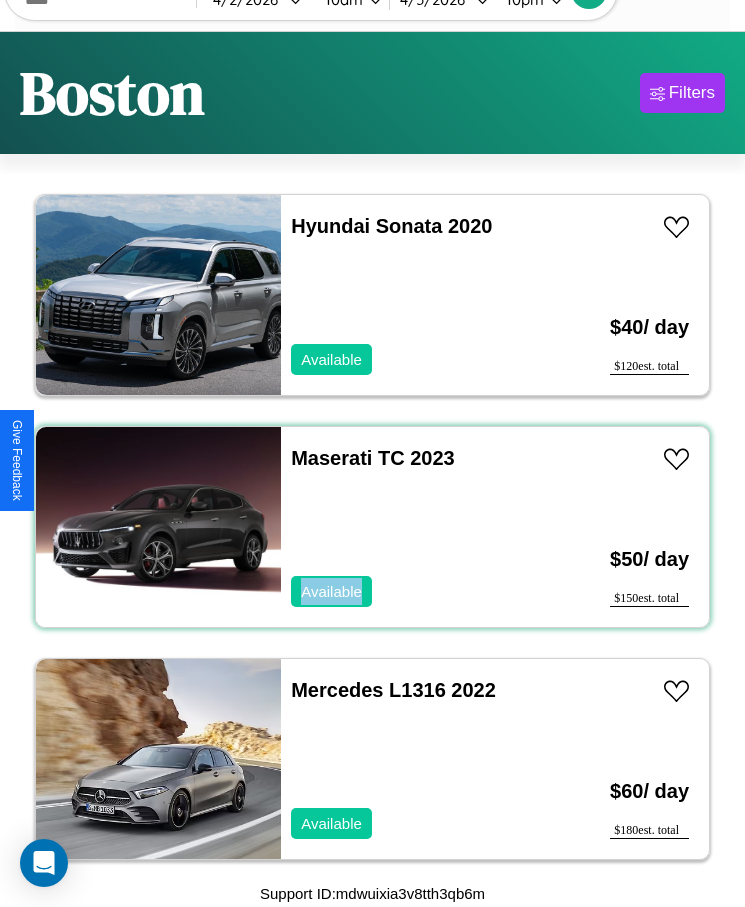click on "Maserati   TC   2023 Available" at bounding box center [413, 527] 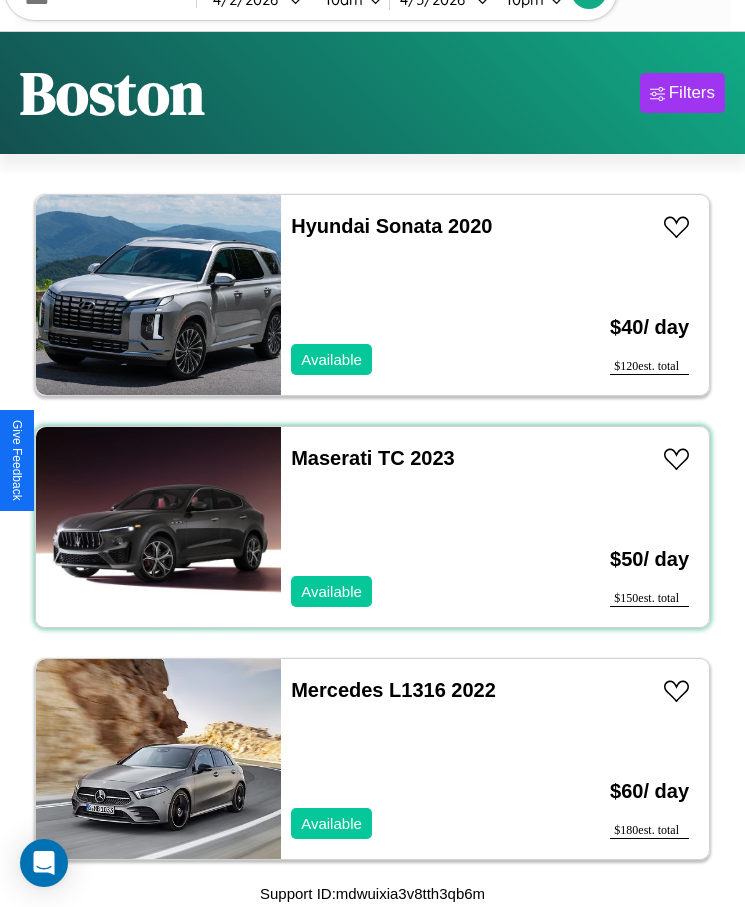 click on "Maserati   TC   2023 Available" at bounding box center (413, 527) 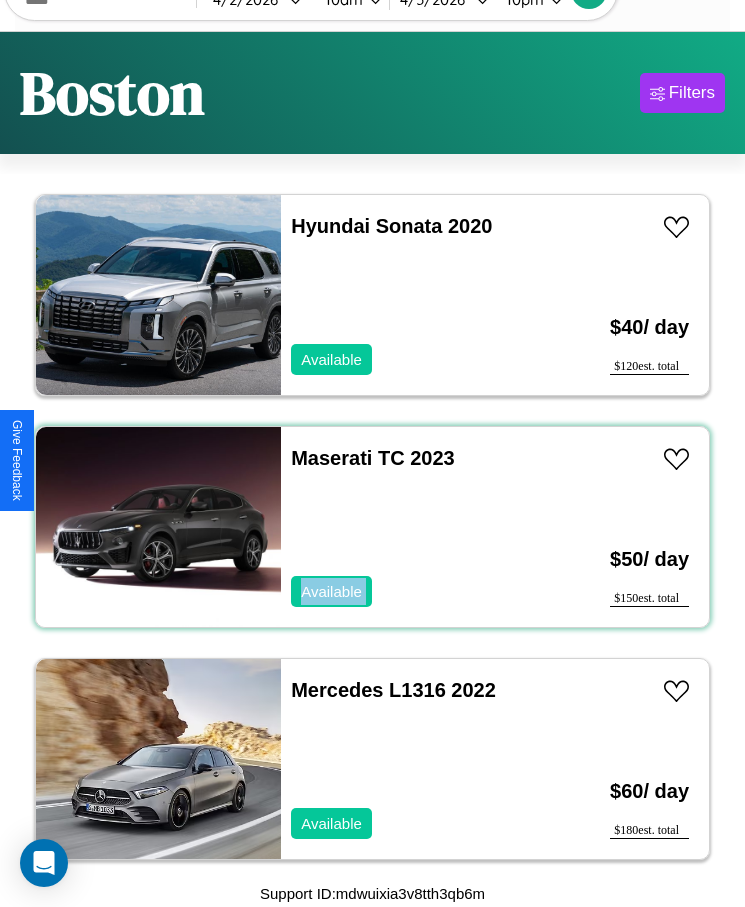 click on "Maserati   TC   2023 Available" at bounding box center (413, 527) 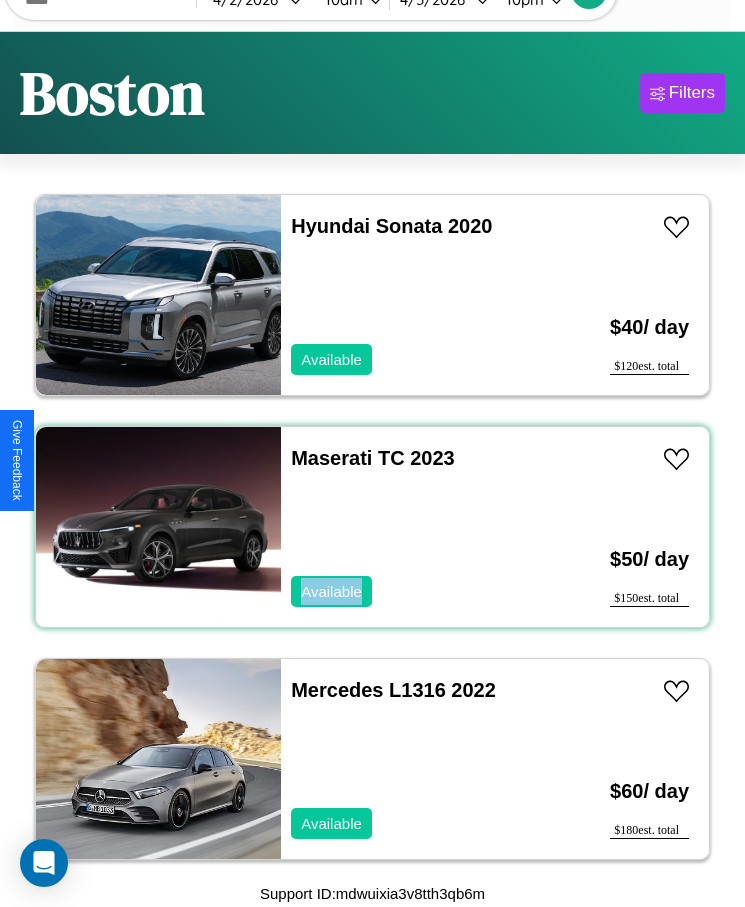 click on "Maserati   TC   2023 Available" at bounding box center (413, 527) 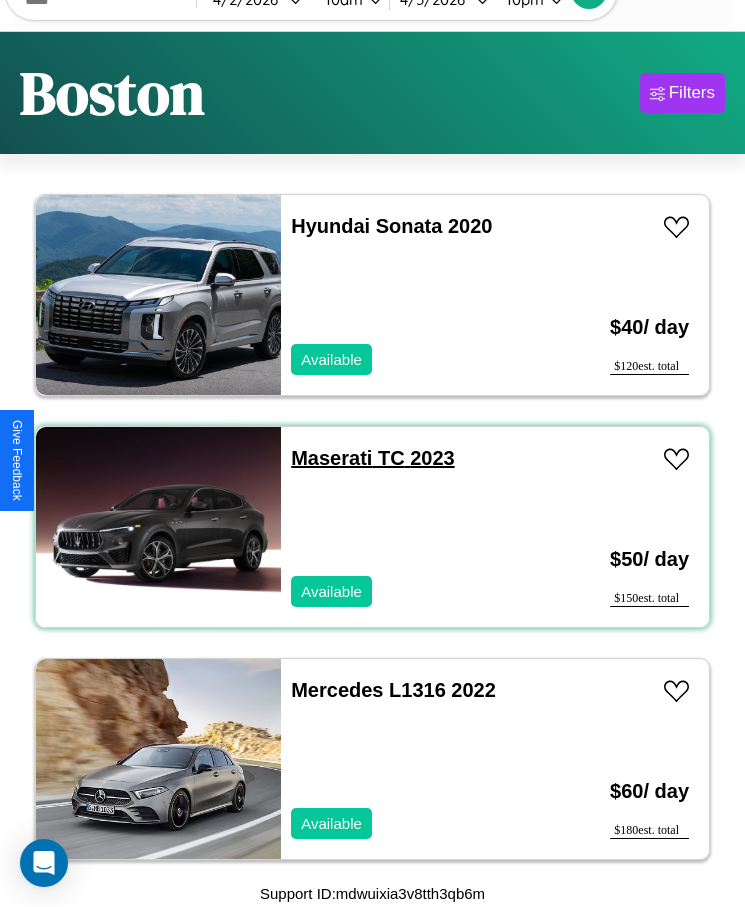 click on "Maserati   TC   2023" at bounding box center (372, 458) 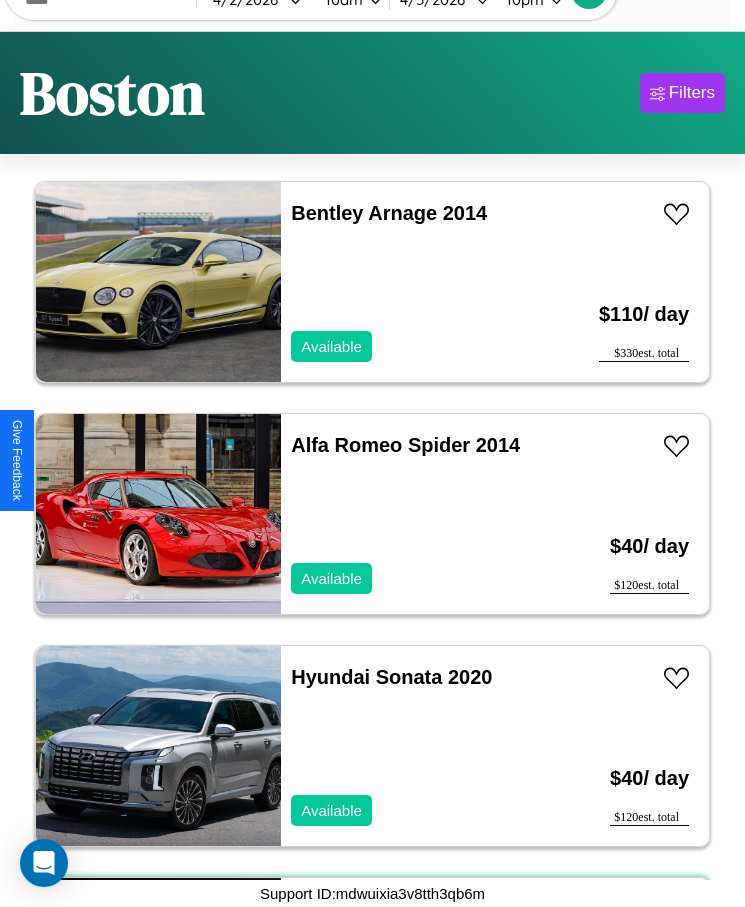 scroll, scrollTop: 247, scrollLeft: 0, axis: vertical 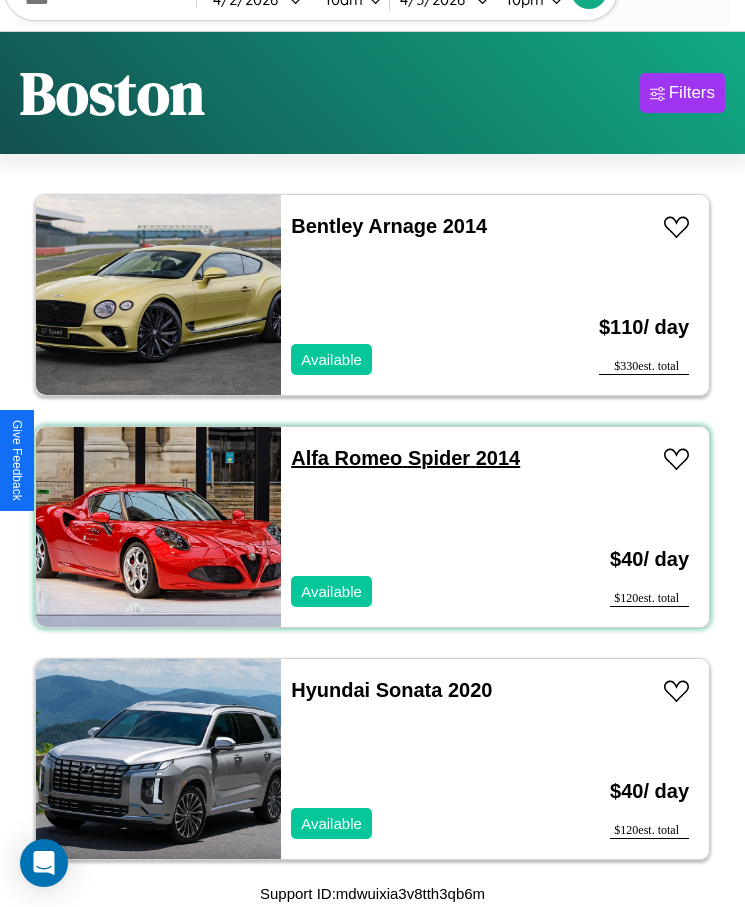 click on "Alfa Romeo   Spider   2014" at bounding box center [405, 458] 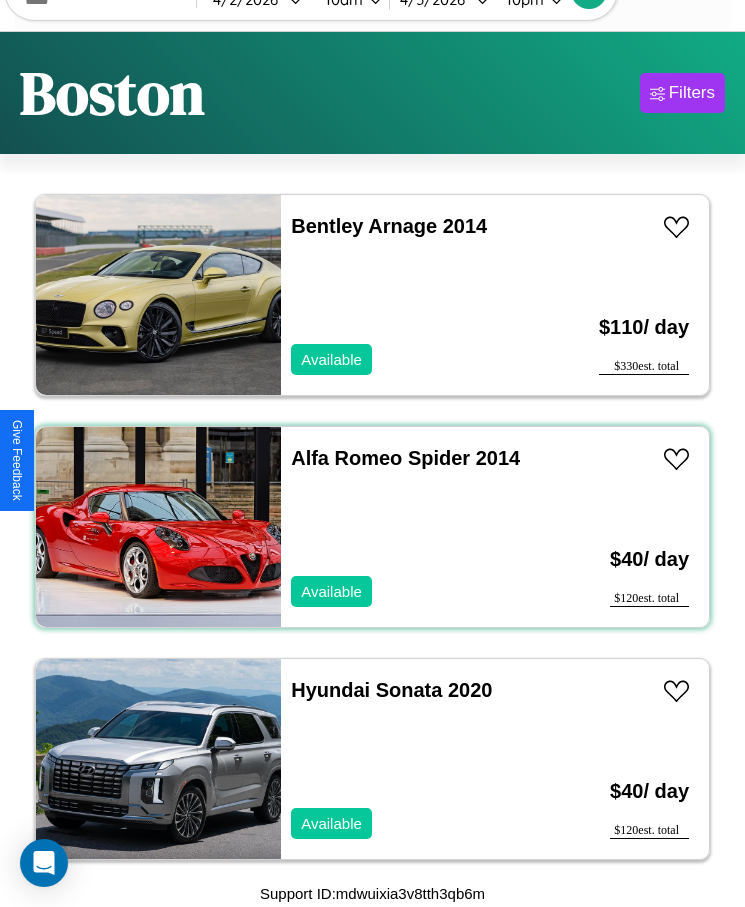 click on "Alfa Romeo   Spider   2014 Available" at bounding box center (413, 527) 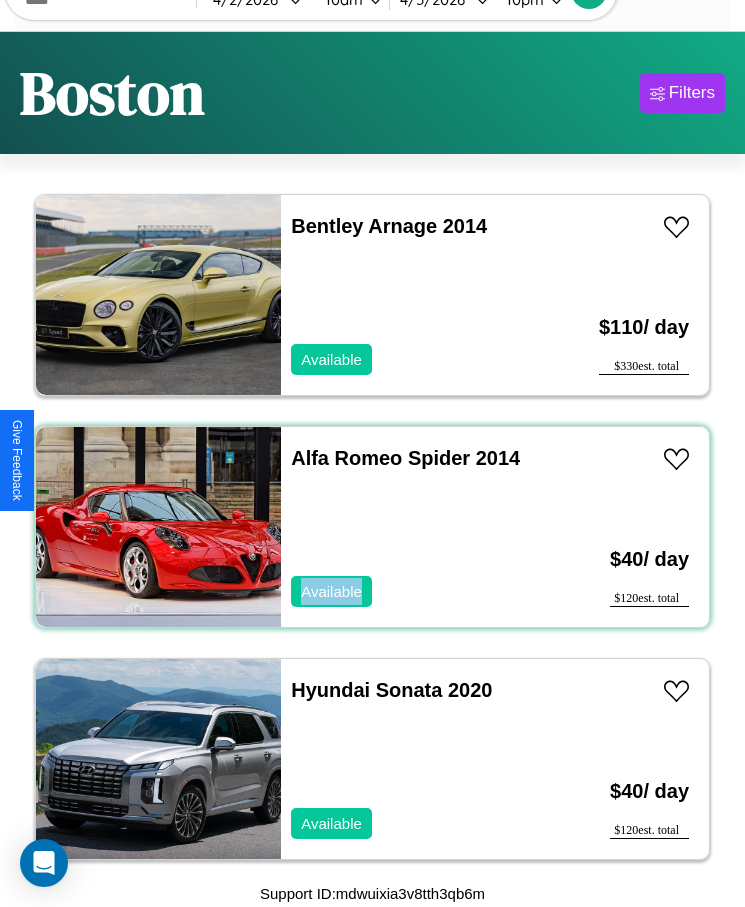 click on "Alfa Romeo   Spider   2014 Available" at bounding box center (413, 527) 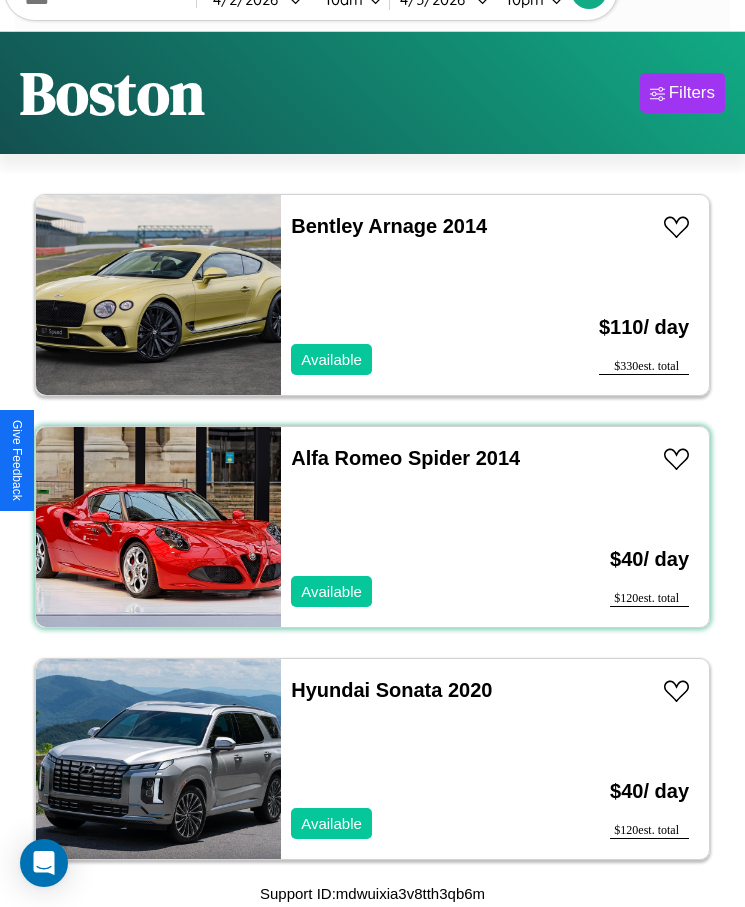click on "Alfa Romeo   Spider   2014 Available" at bounding box center [413, 527] 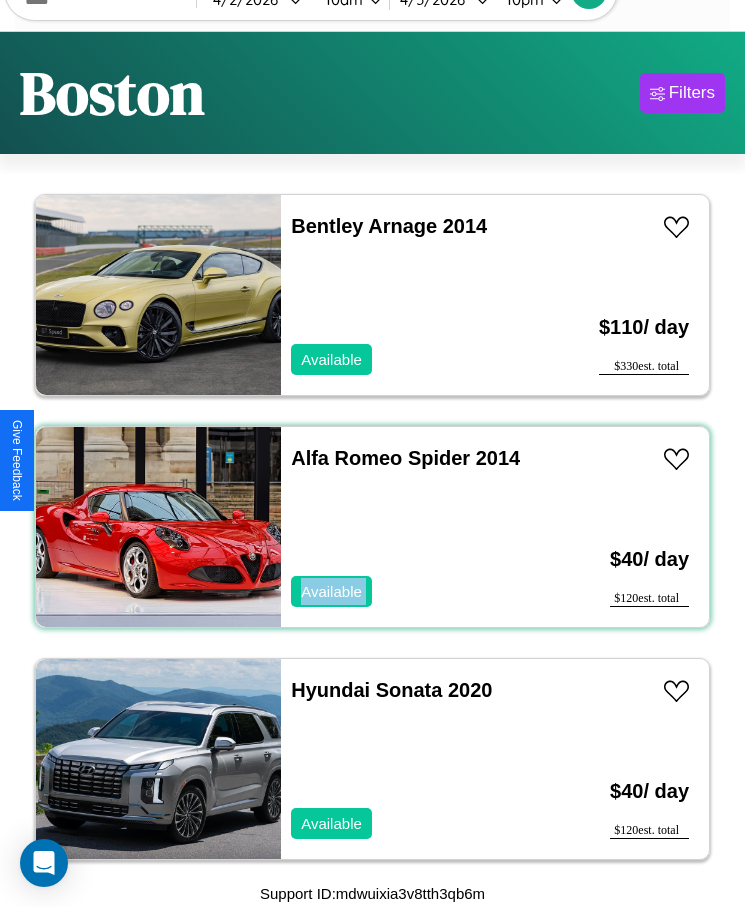 click on "Alfa Romeo   Spider   2014 Available" at bounding box center [413, 527] 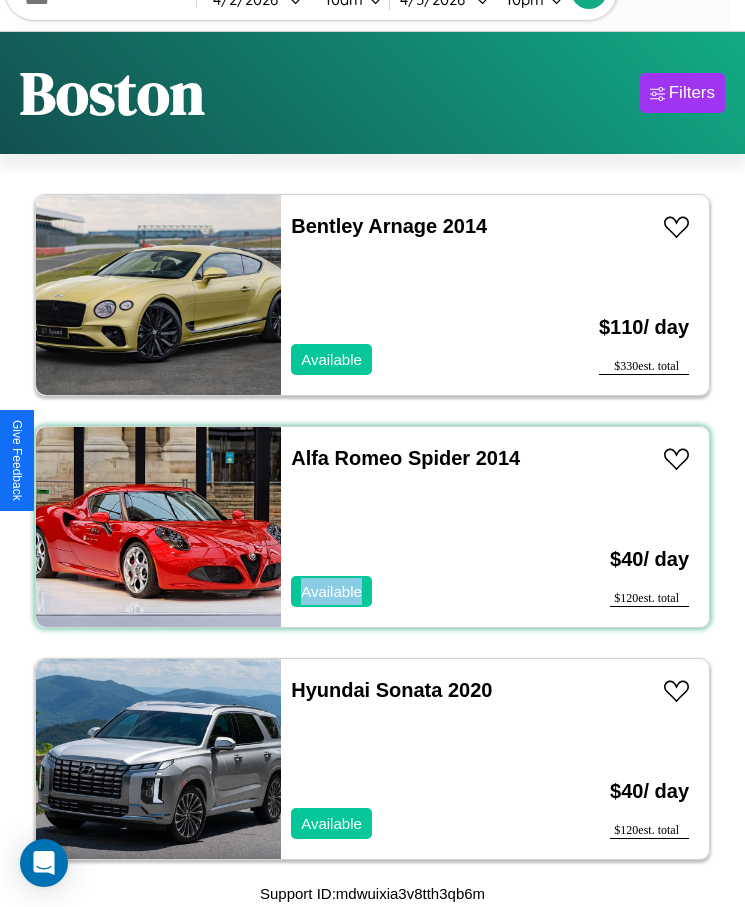 click on "Alfa Romeo   Spider   2014 Available" at bounding box center (413, 527) 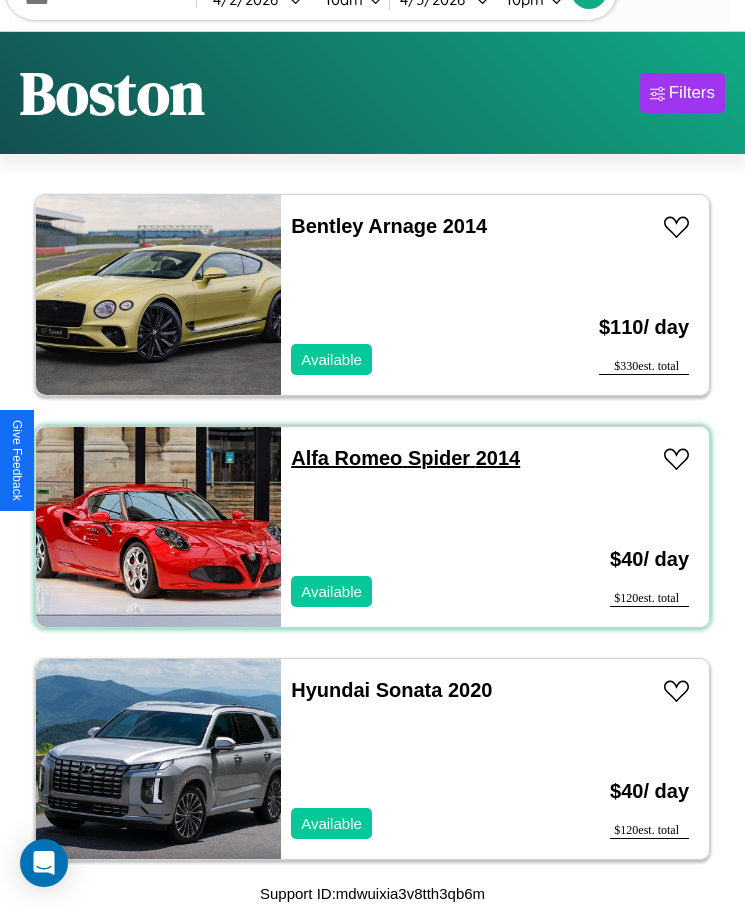click on "Alfa Romeo   Spider   2014" at bounding box center (405, 458) 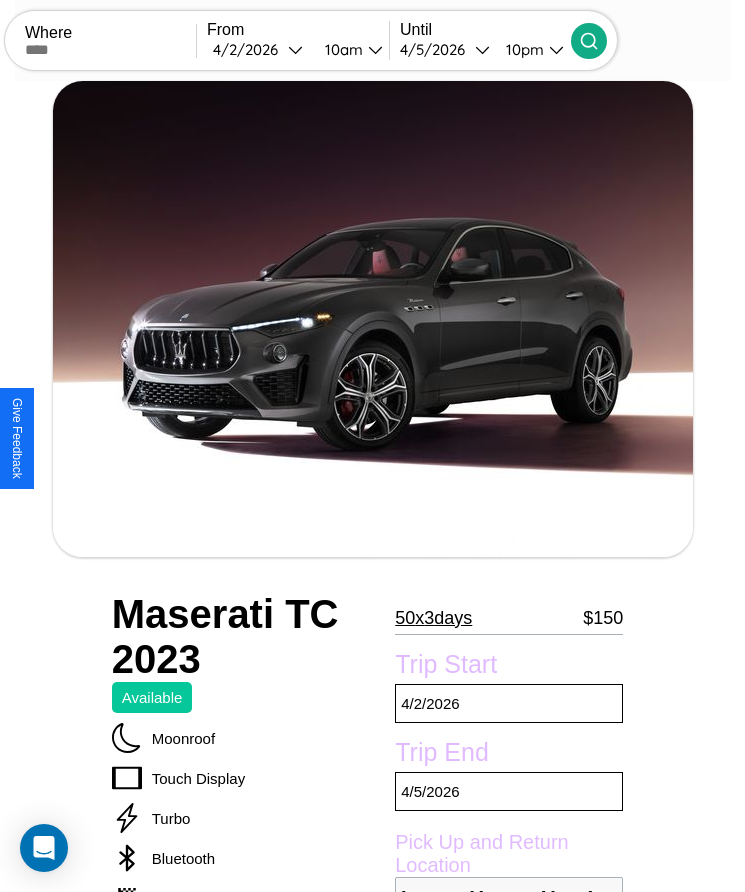 scroll, scrollTop: 563, scrollLeft: 0, axis: vertical 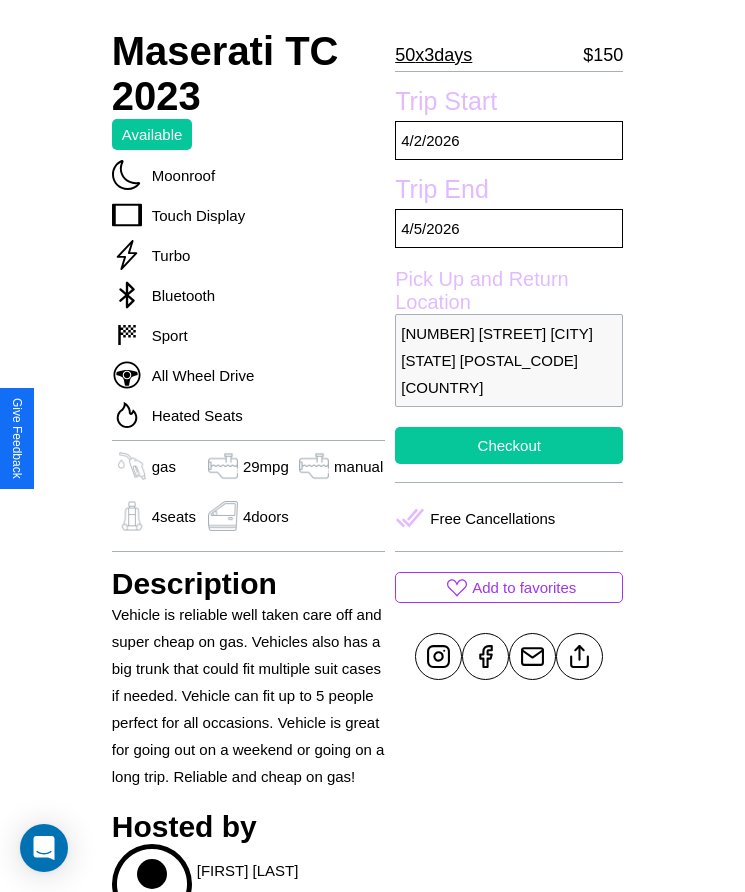 click on "Checkout" at bounding box center (509, 445) 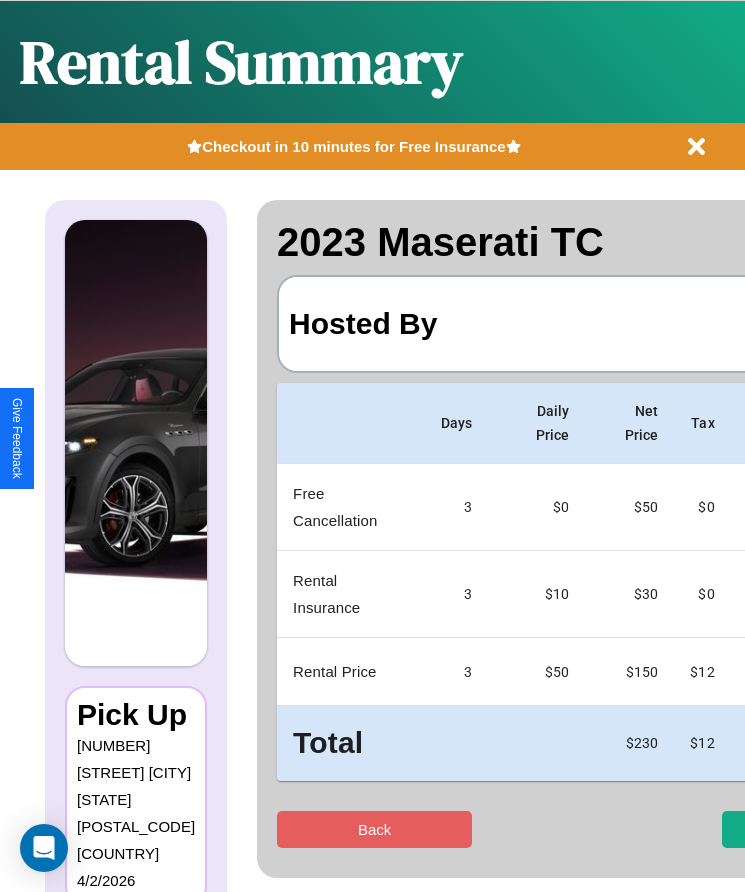 scroll, scrollTop: 0, scrollLeft: 148, axis: horizontal 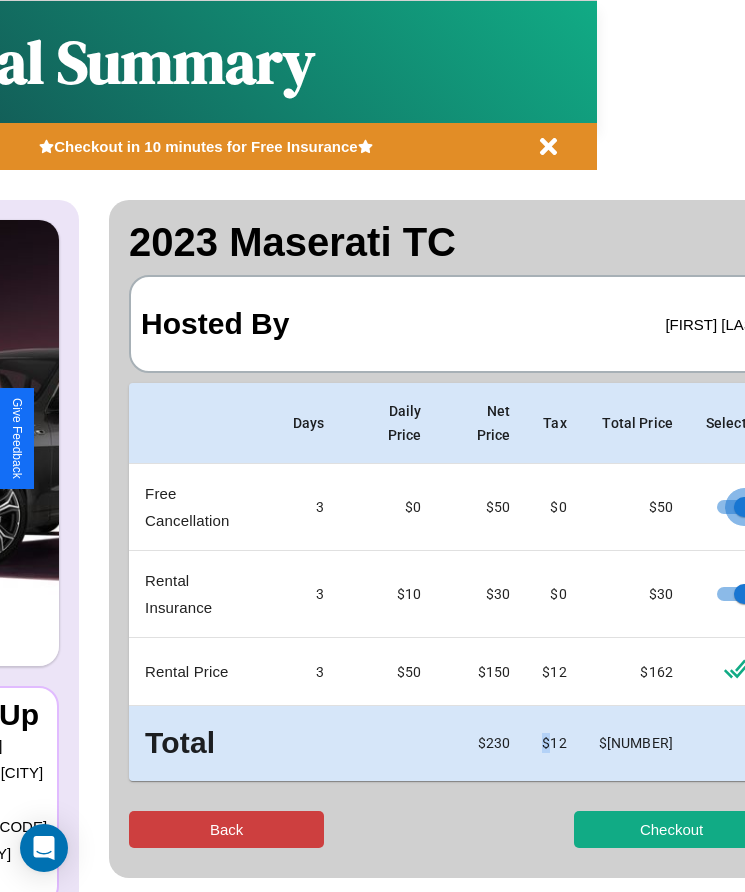 click on "Back" at bounding box center (226, 829) 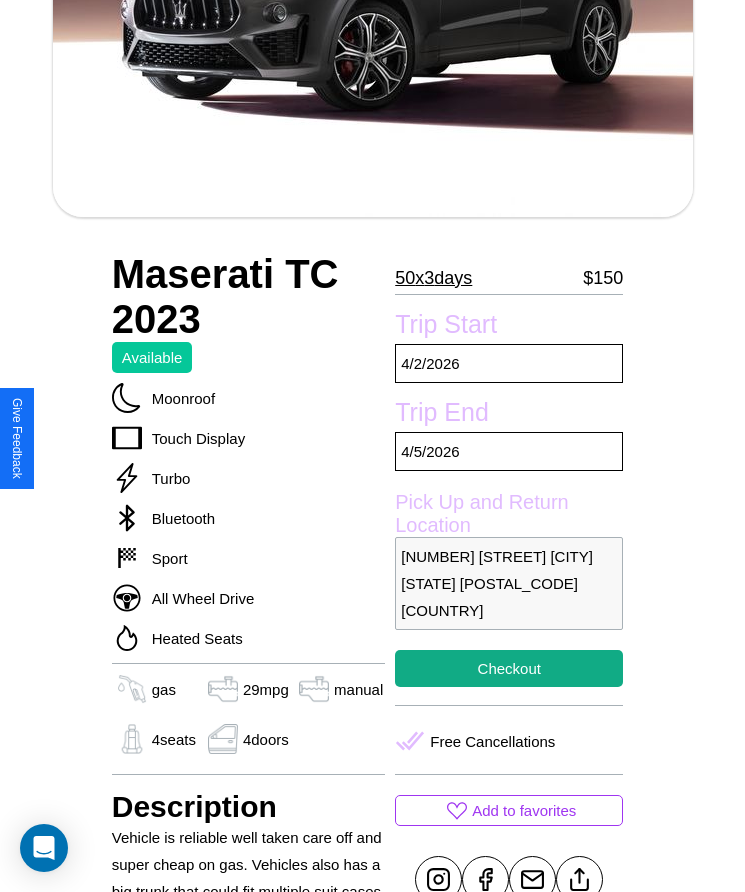 scroll, scrollTop: 705, scrollLeft: 0, axis: vertical 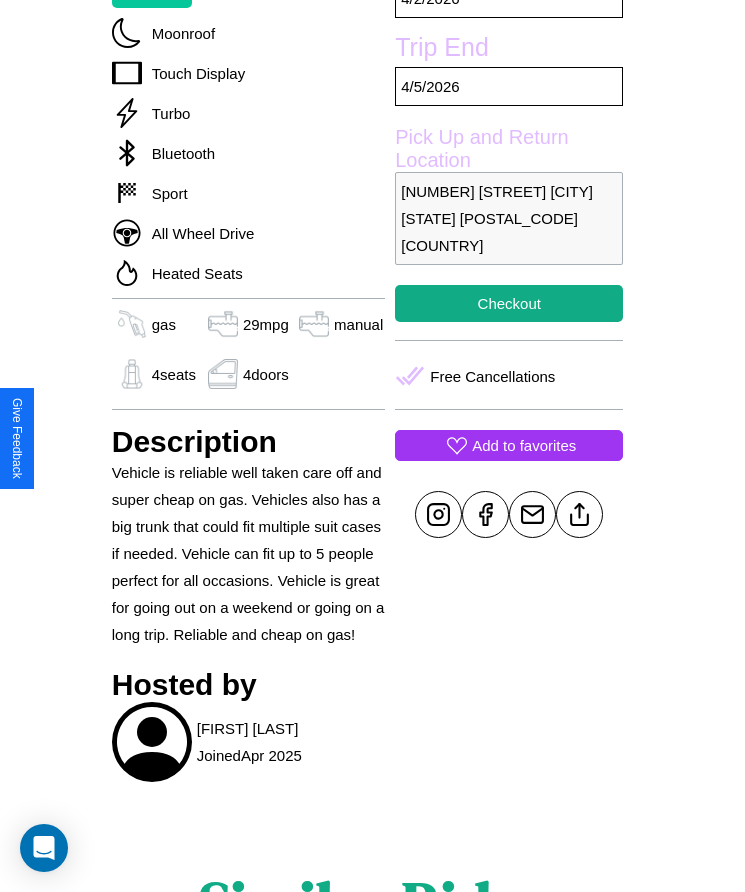 click on "Add to favorites" at bounding box center [524, 445] 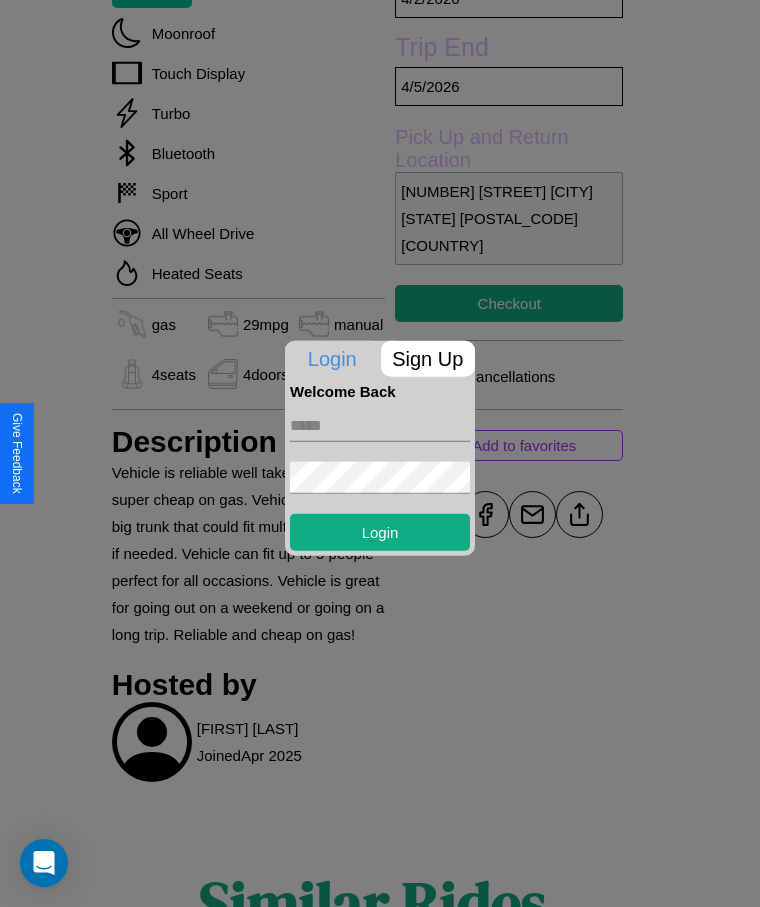 click on "Sign Up" at bounding box center [428, 358] 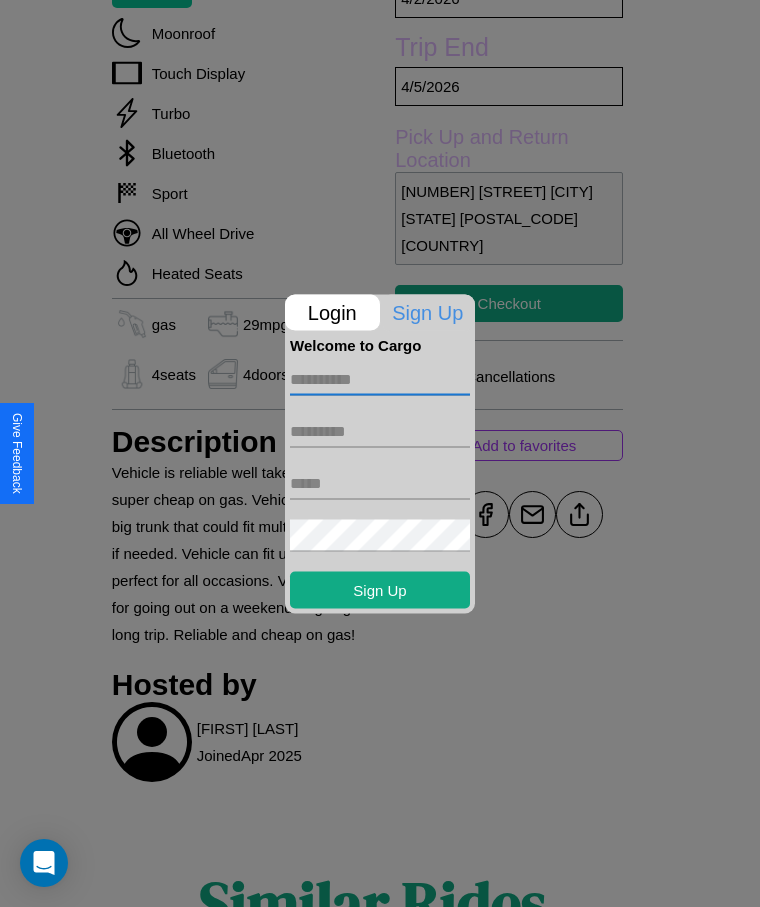 click at bounding box center (380, 379) 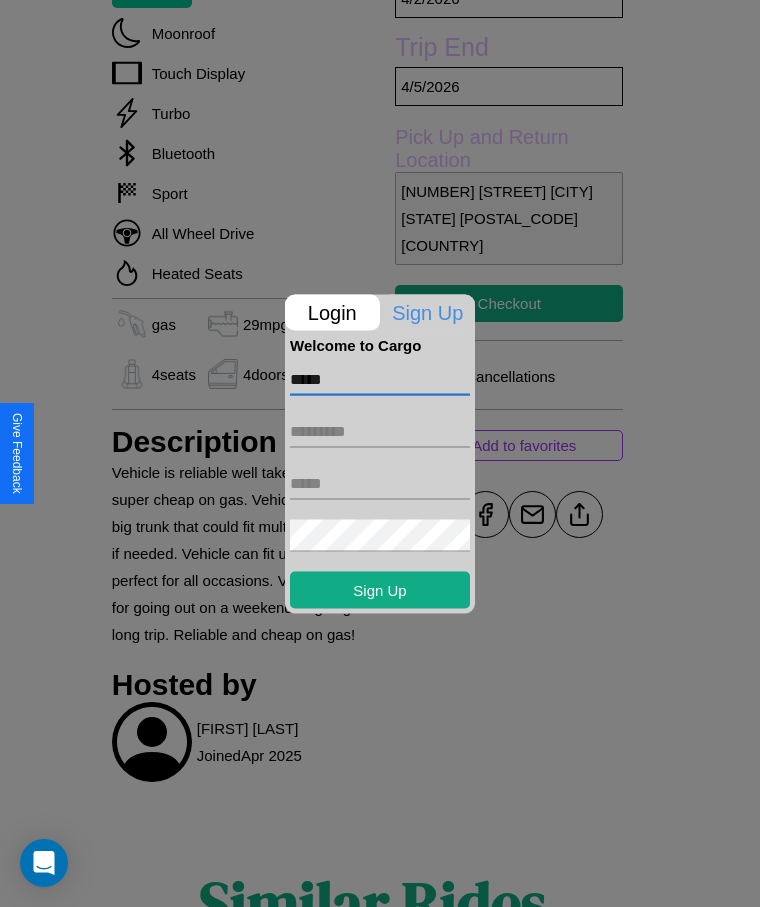 type on "*****" 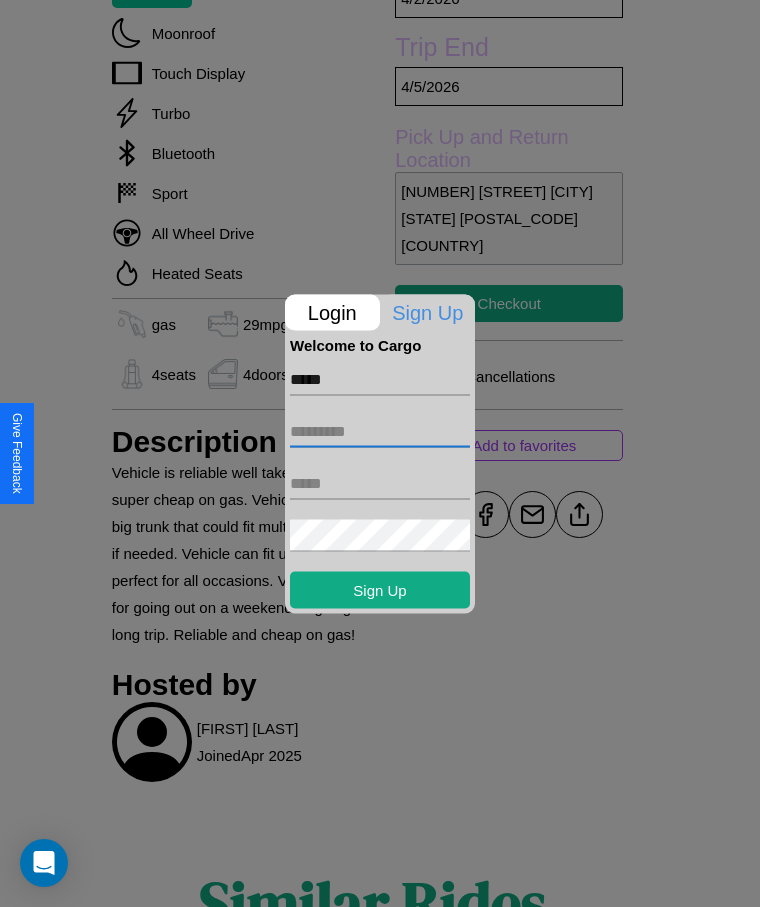 click at bounding box center (380, 431) 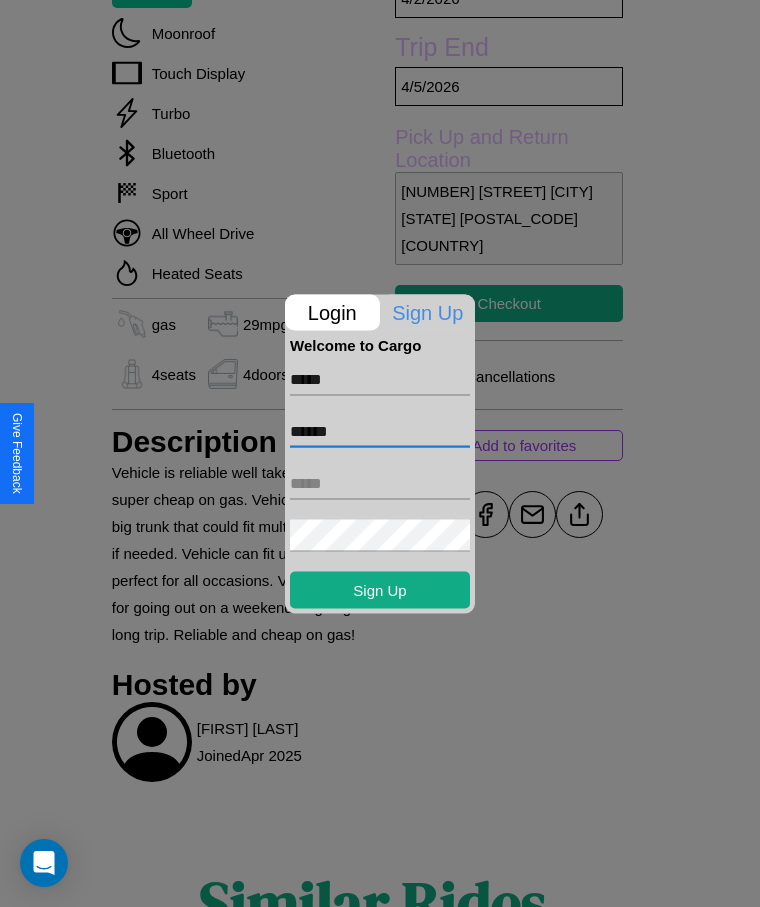 type on "******" 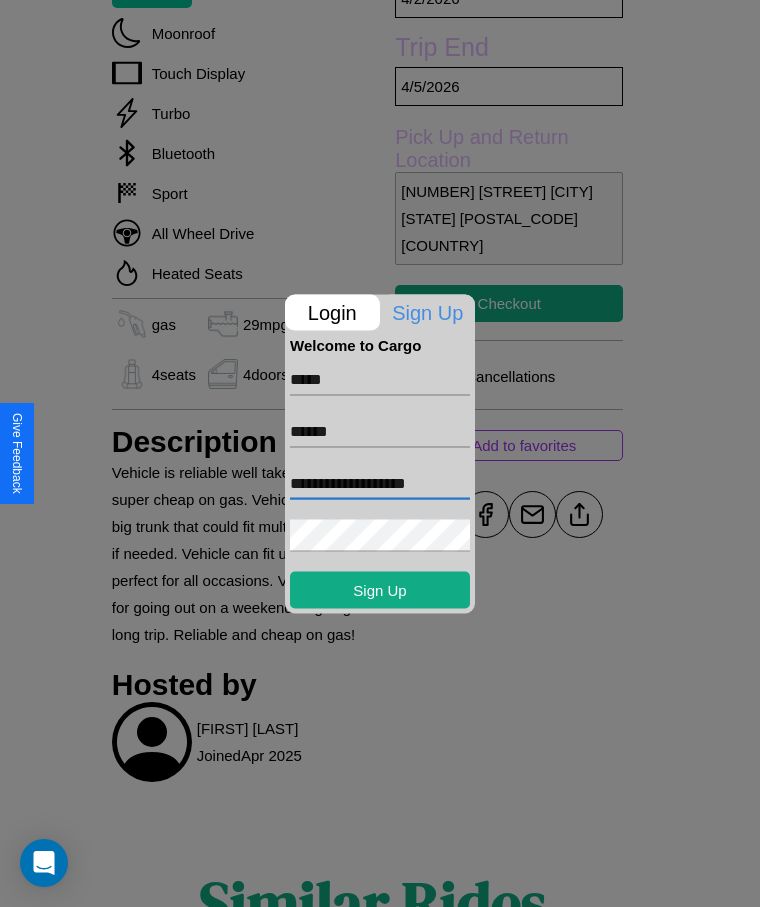 type on "**********" 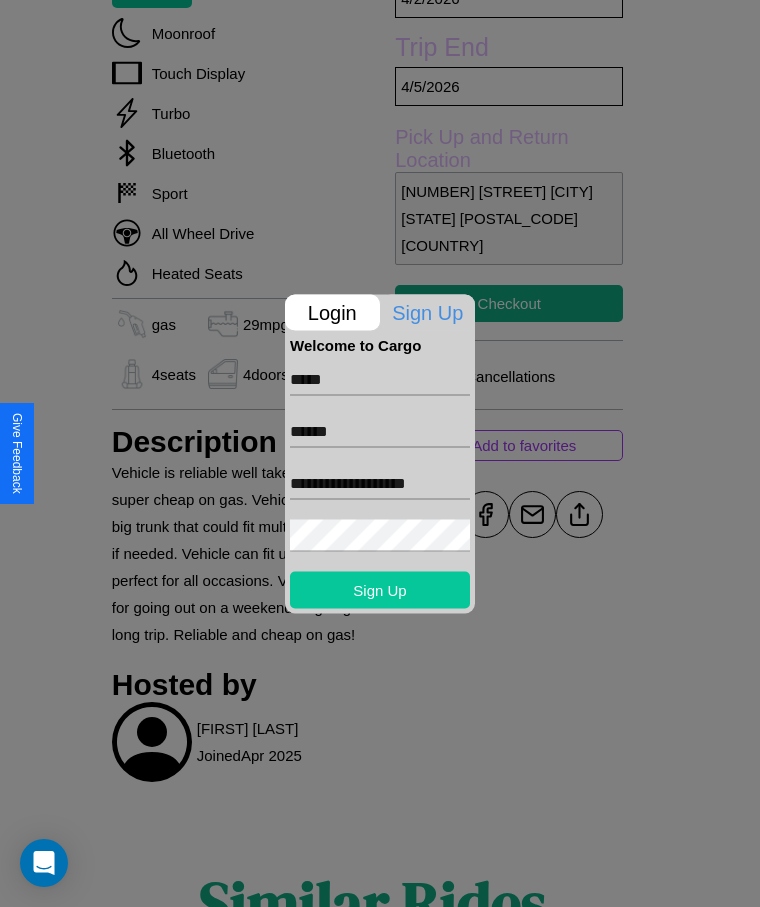 click on "Sign Up" at bounding box center (380, 589) 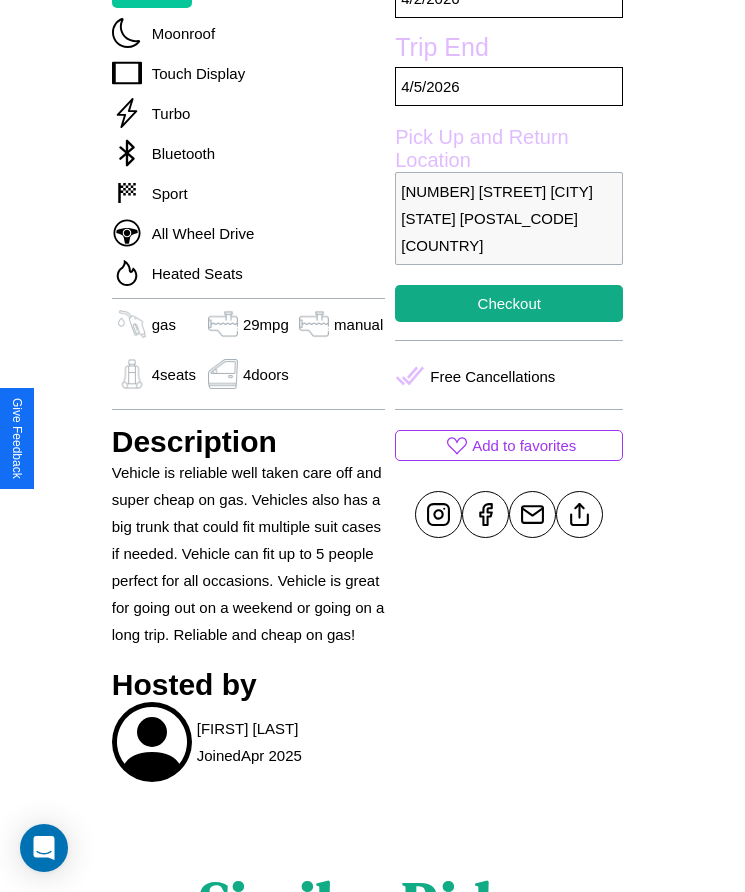 scroll, scrollTop: 774, scrollLeft: 0, axis: vertical 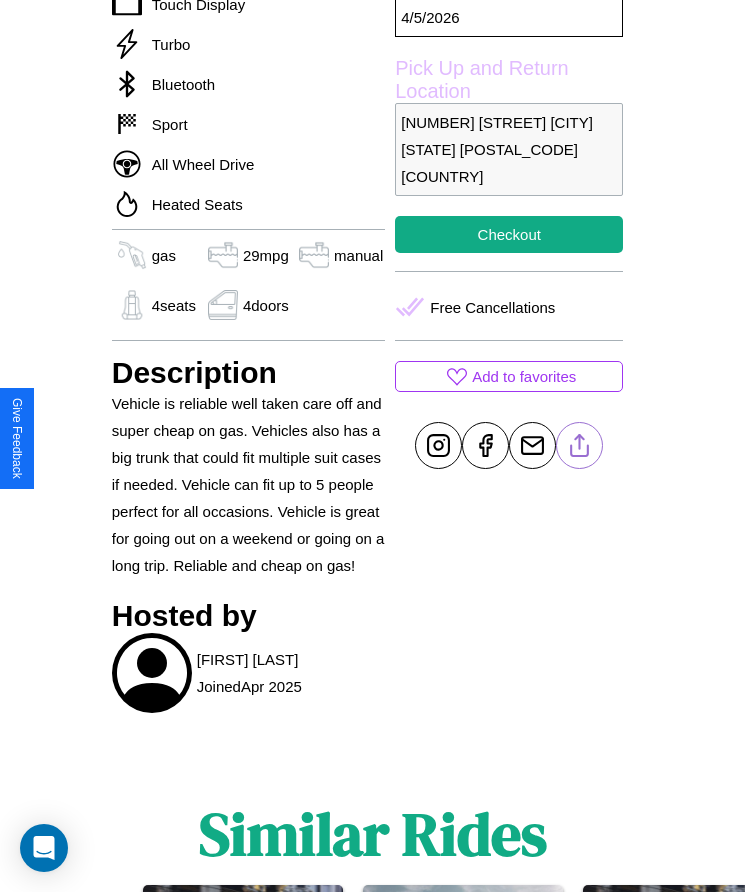 click 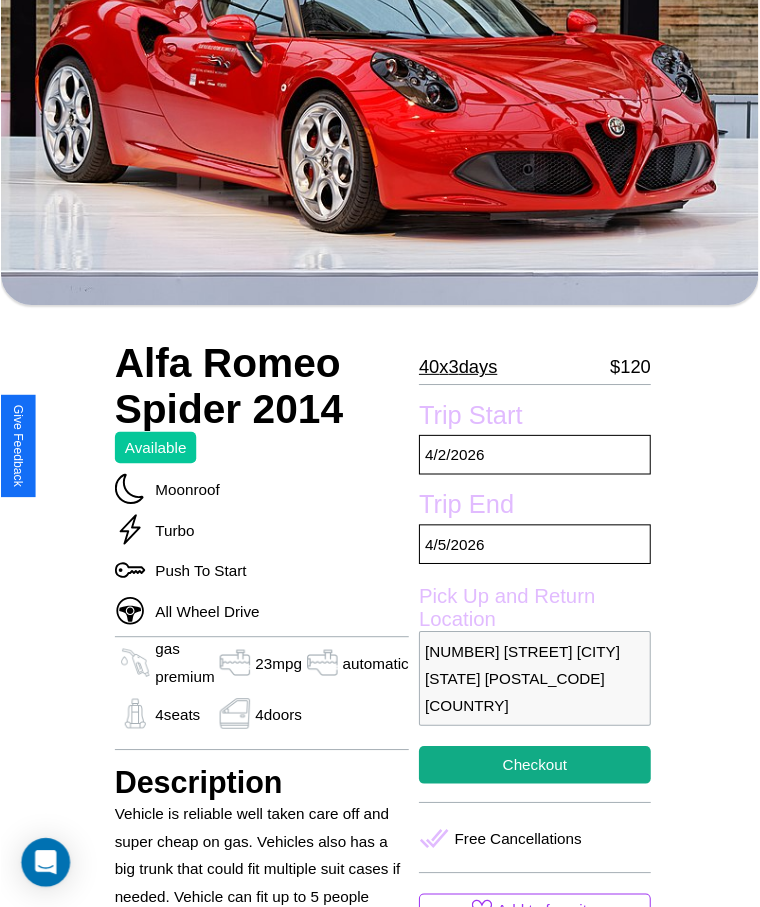 scroll, scrollTop: 278, scrollLeft: 0, axis: vertical 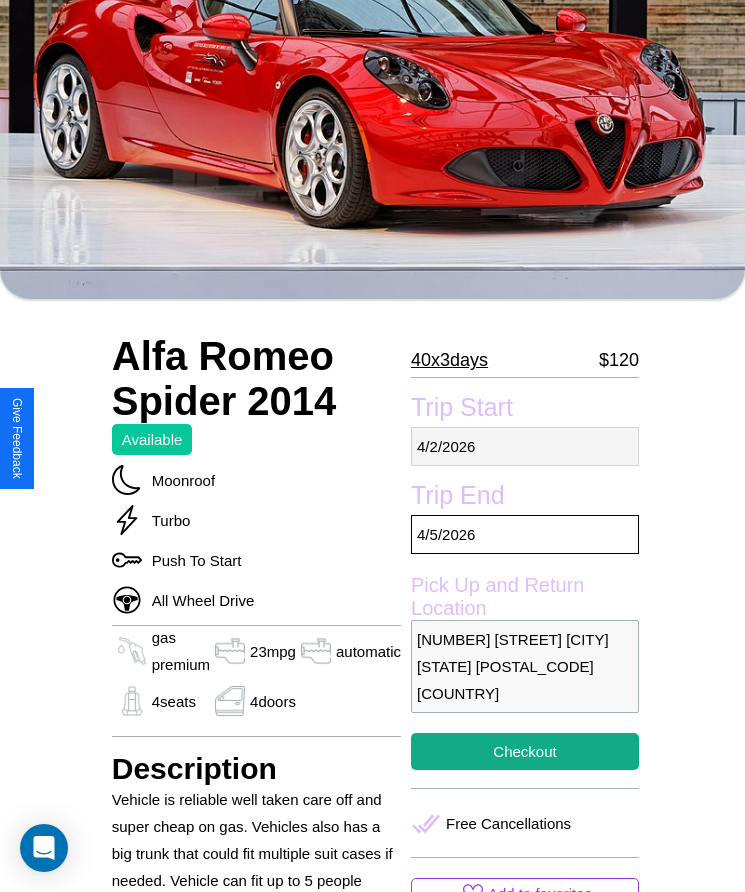 click on "[MONTH] / [DAY] / [YEAR]" at bounding box center [525, 446] 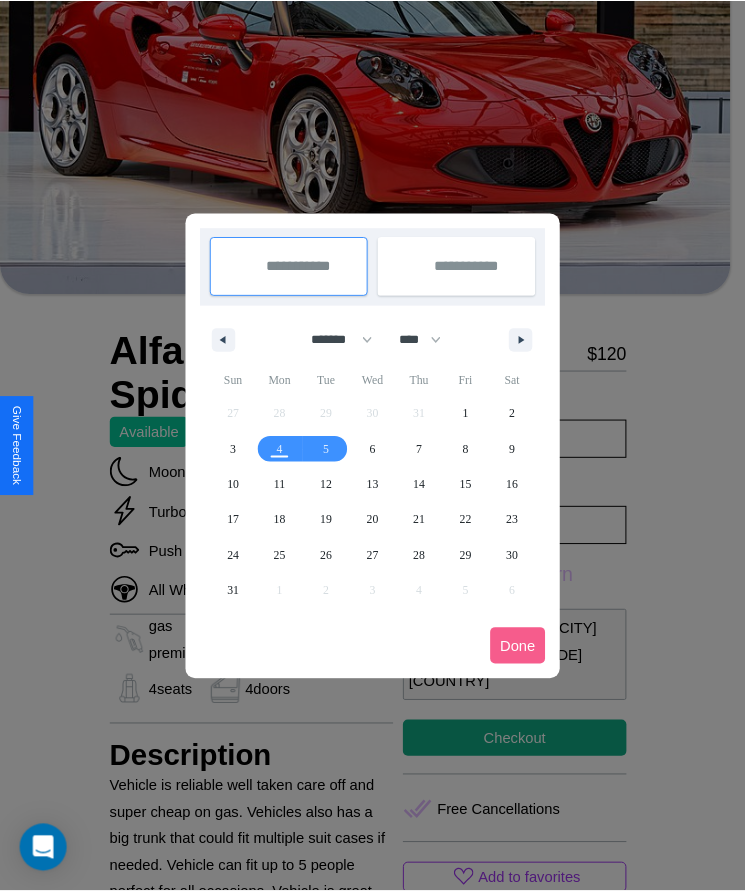 scroll, scrollTop: 0, scrollLeft: 0, axis: both 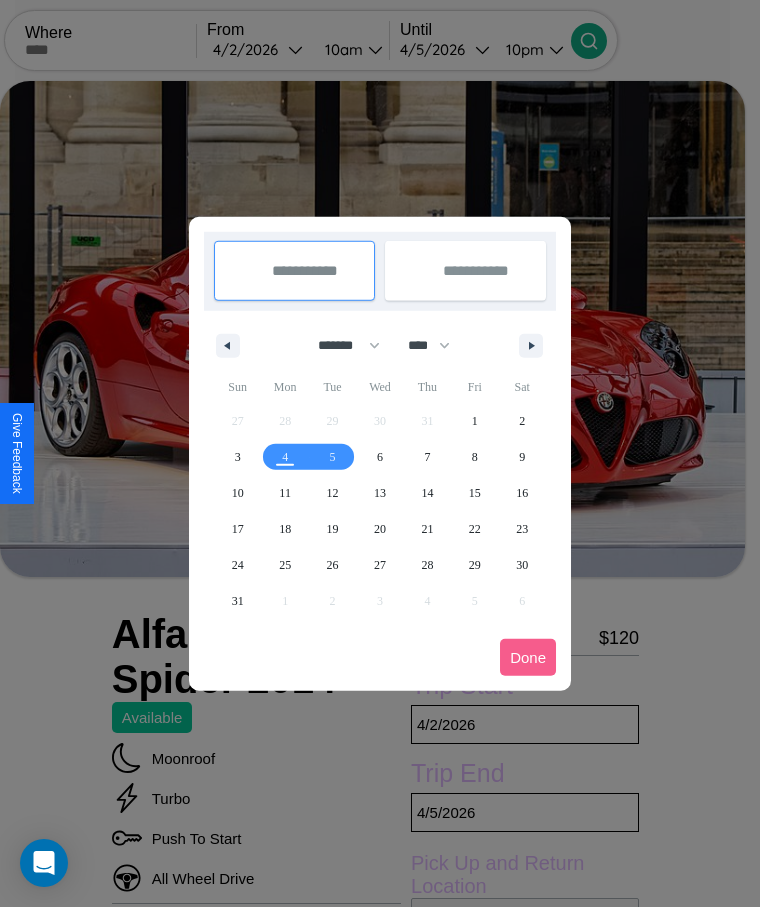 click at bounding box center (380, 453) 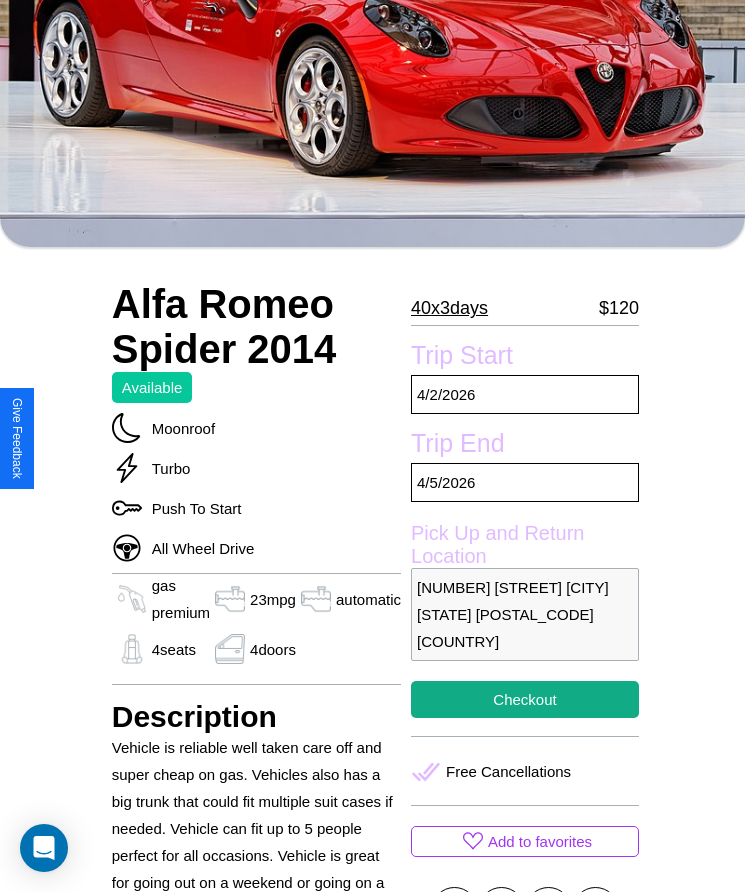 scroll, scrollTop: 583, scrollLeft: 0, axis: vertical 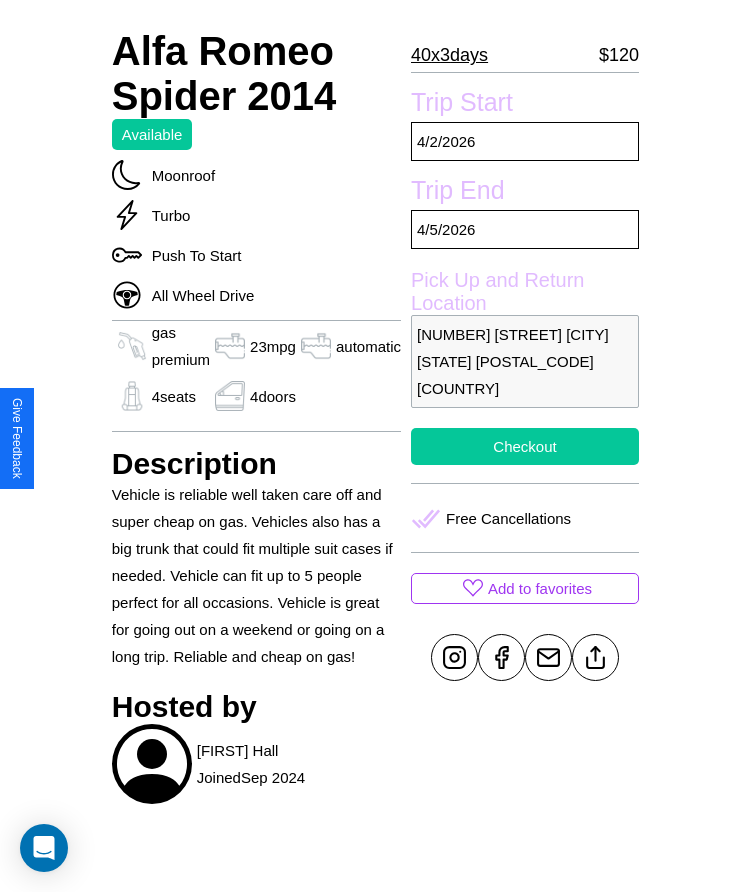 click on "Checkout" at bounding box center (525, 446) 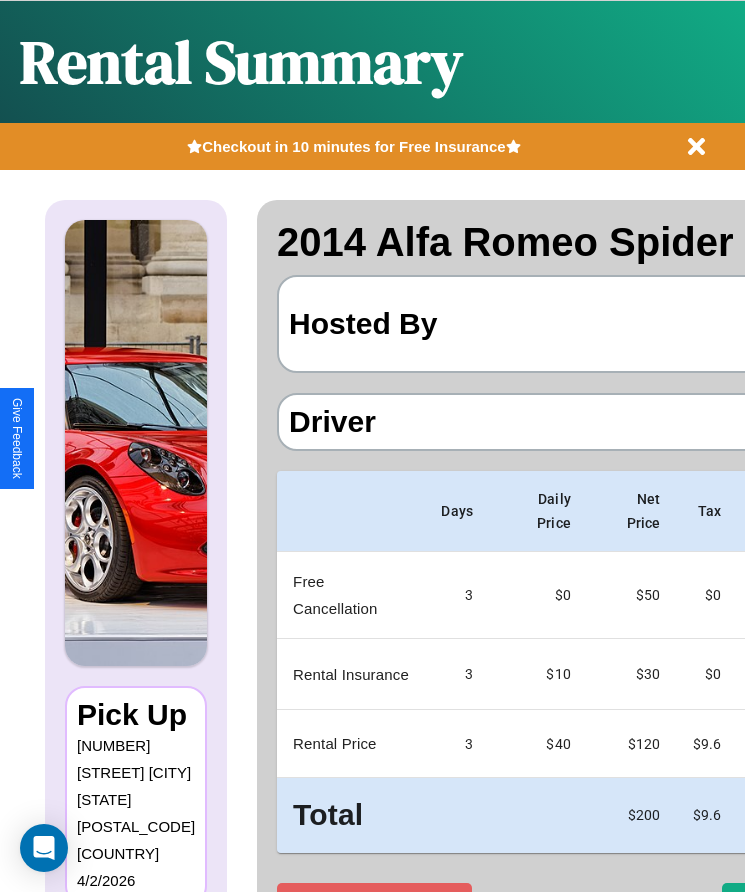 scroll, scrollTop: 0, scrollLeft: 148, axis: horizontal 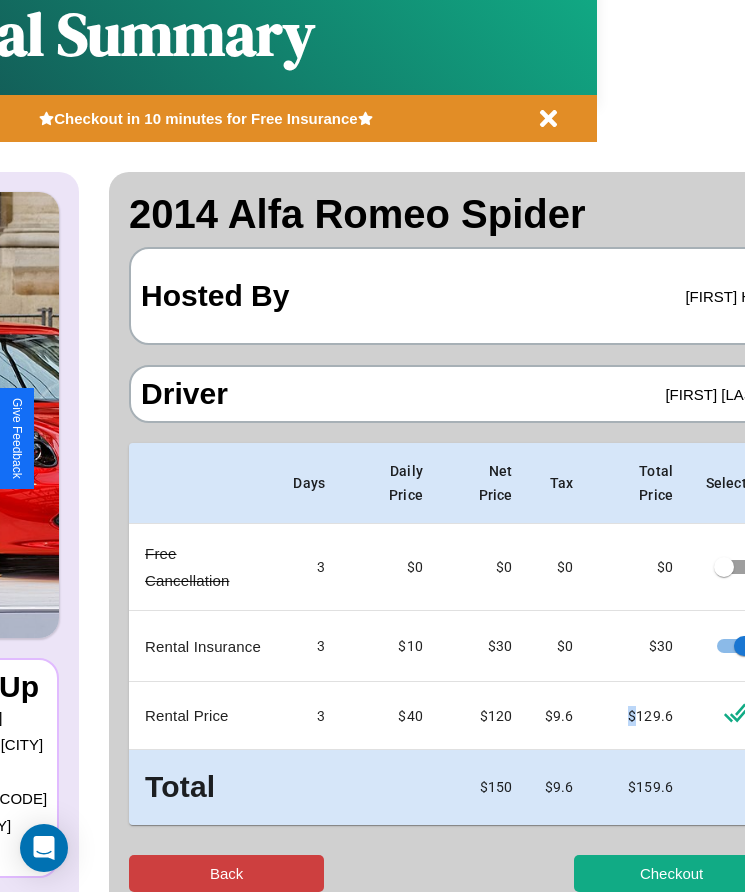 click on "Back" at bounding box center [226, 873] 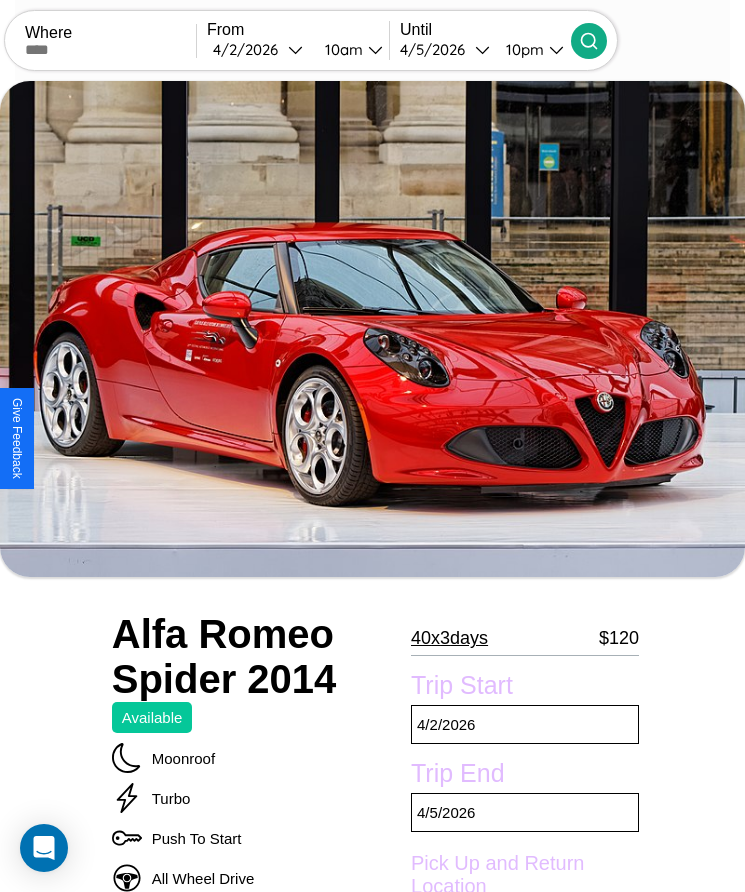 scroll, scrollTop: 193, scrollLeft: 0, axis: vertical 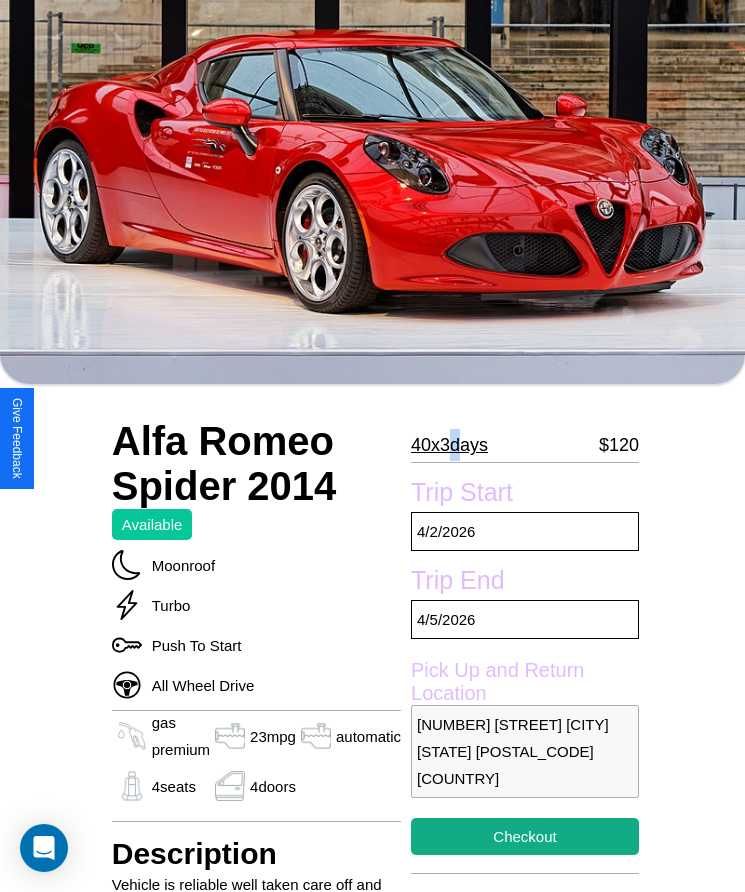 click on "[NUMBER] x [NUMBER] days" at bounding box center (449, 445) 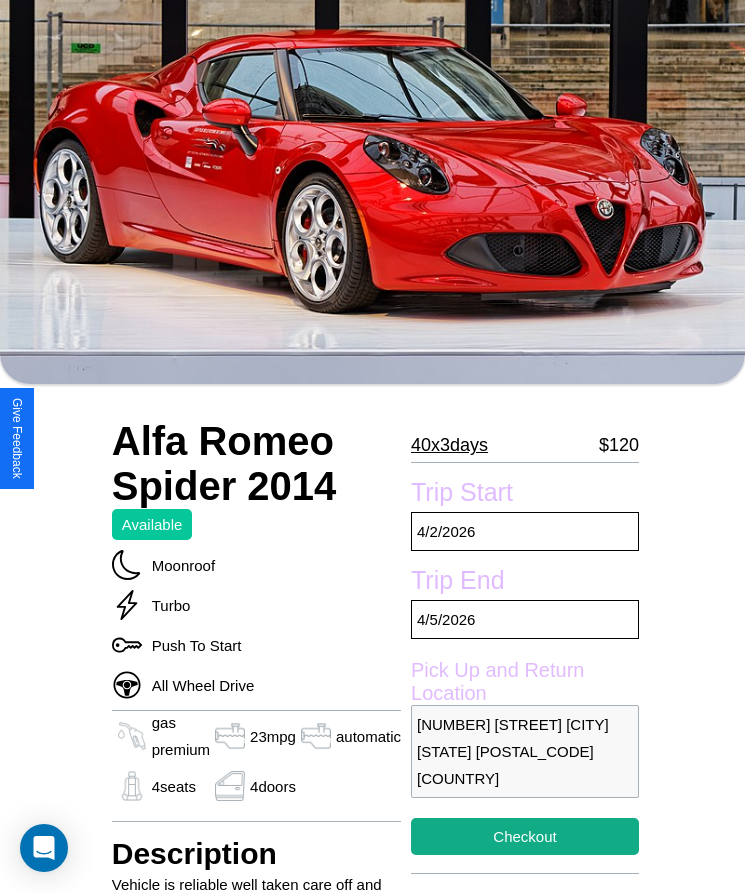click on "[NUMBER] x [NUMBER] days" at bounding box center [449, 445] 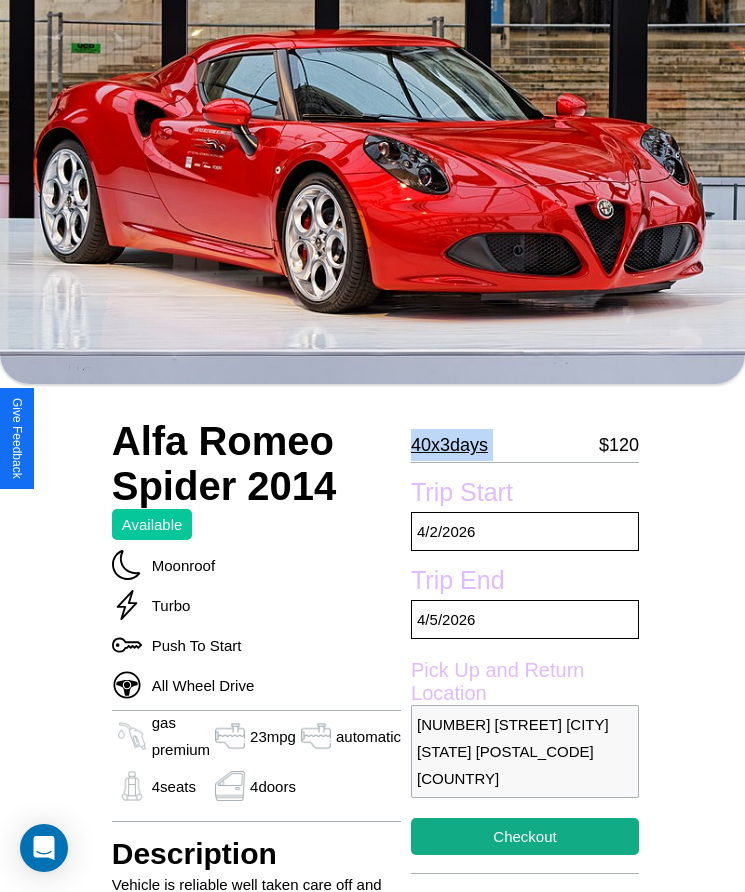 click on "[NUMBER] x [NUMBER] days" at bounding box center (449, 445) 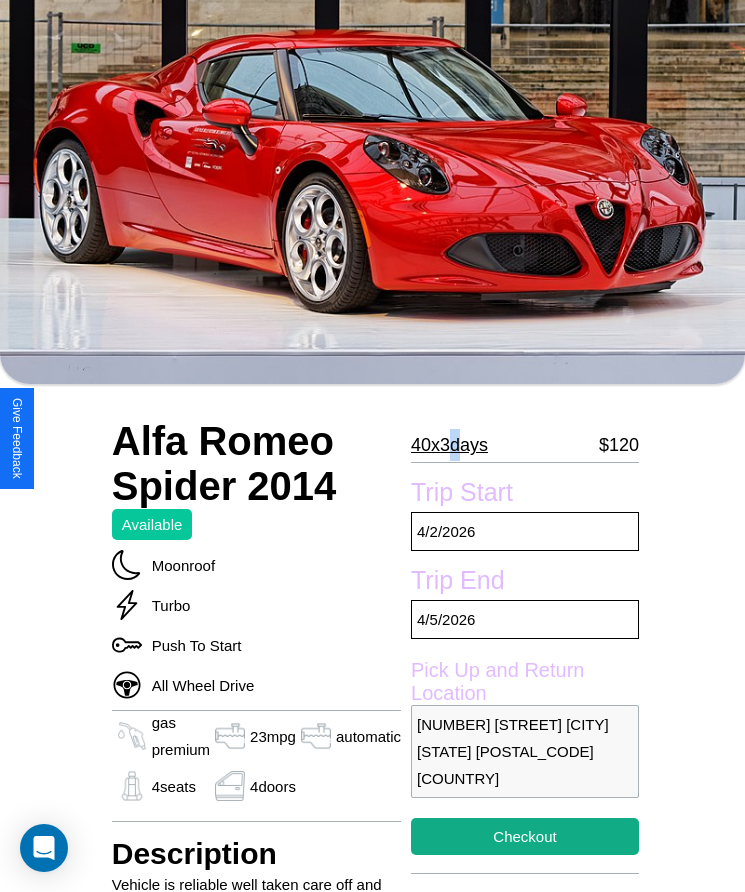 click on "[NUMBER] x [NUMBER] days" at bounding box center (449, 445) 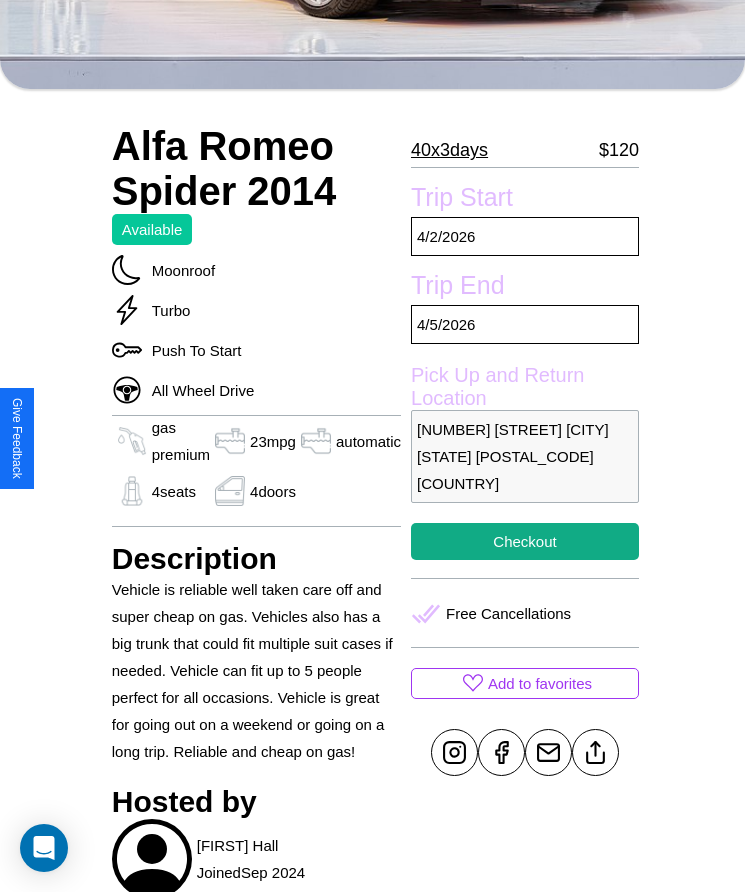 scroll, scrollTop: 583, scrollLeft: 0, axis: vertical 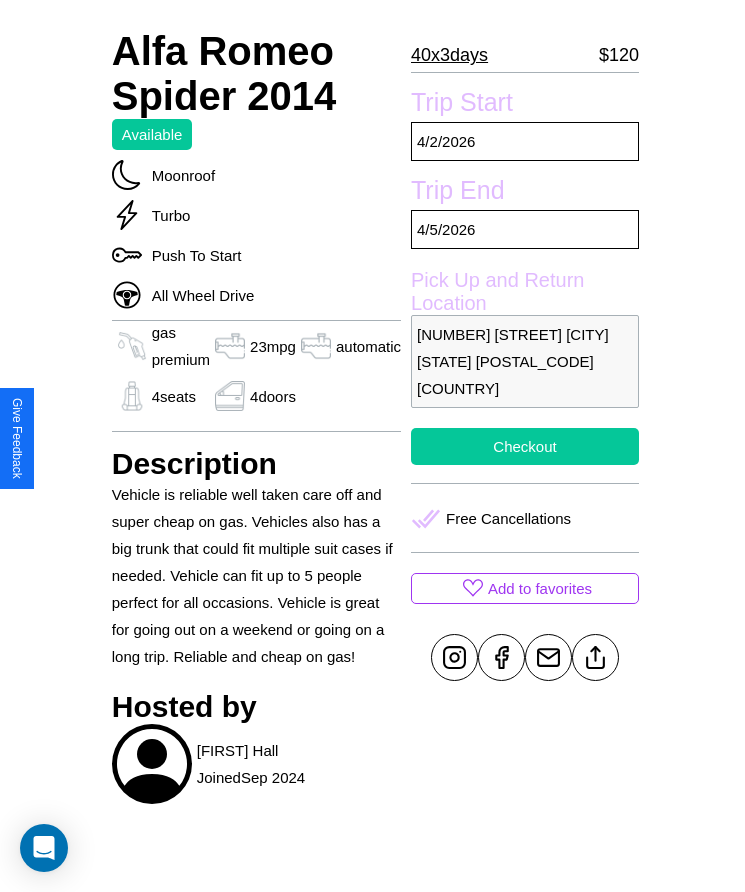click on "Checkout" at bounding box center (525, 446) 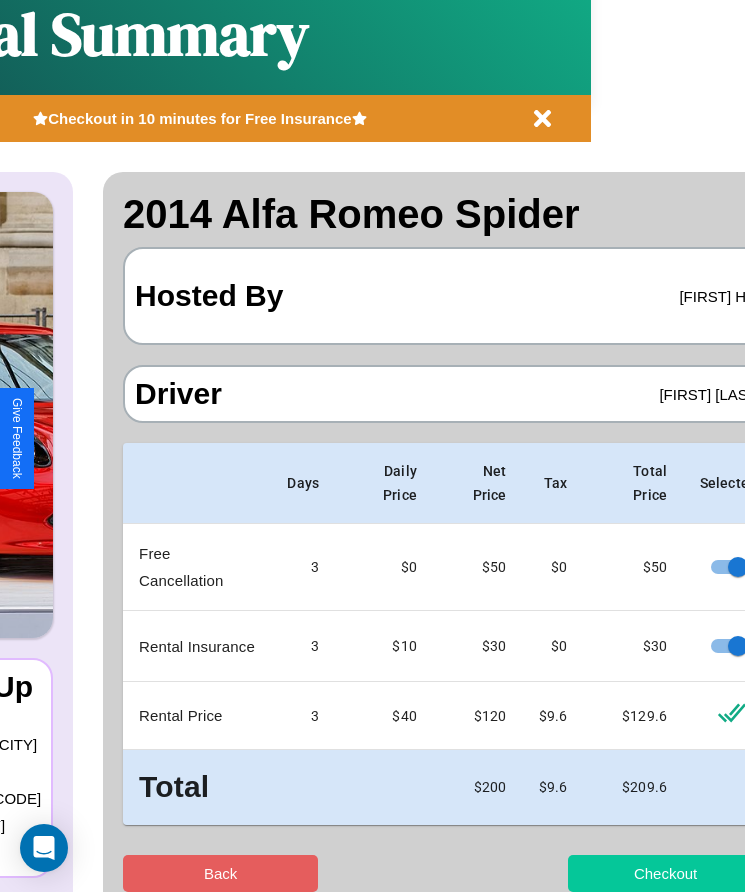 click on "Checkout" at bounding box center (665, 873) 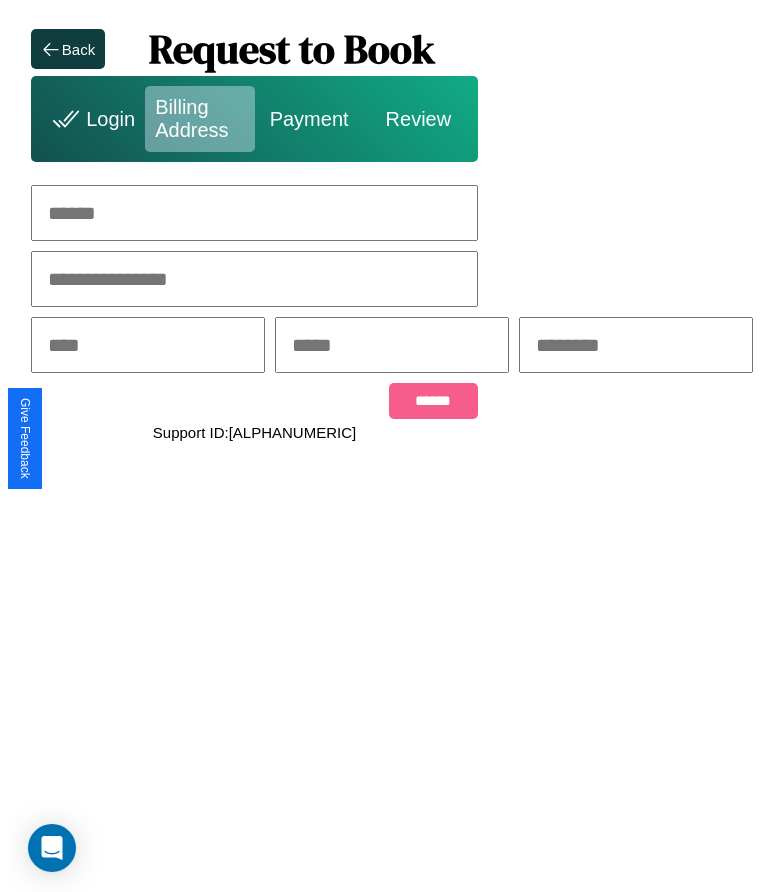 scroll, scrollTop: 0, scrollLeft: 0, axis: both 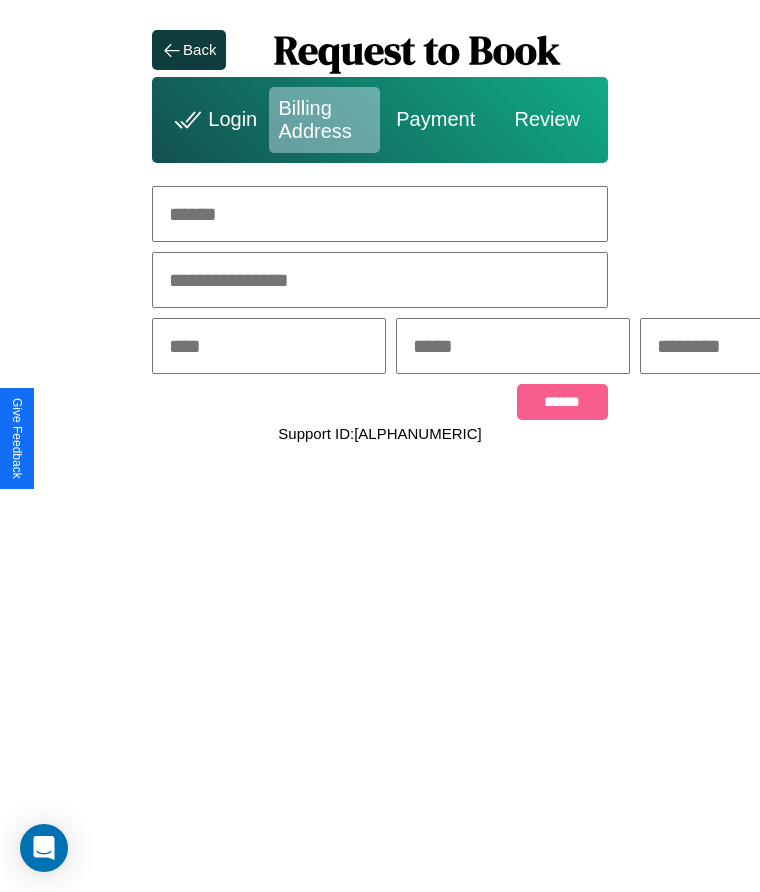 click at bounding box center (380, 214) 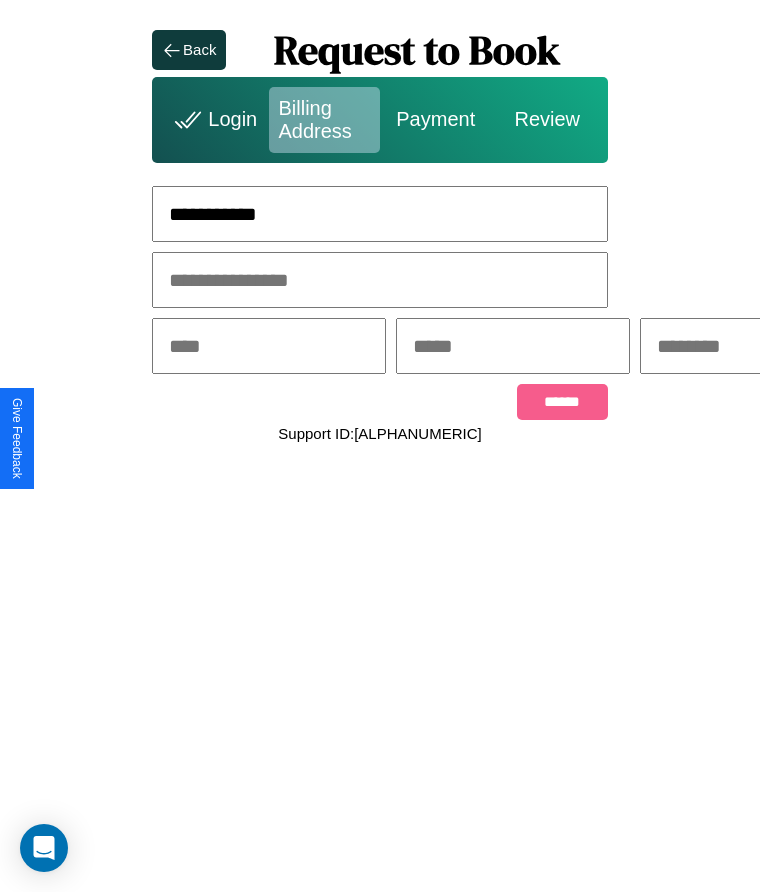type on "**********" 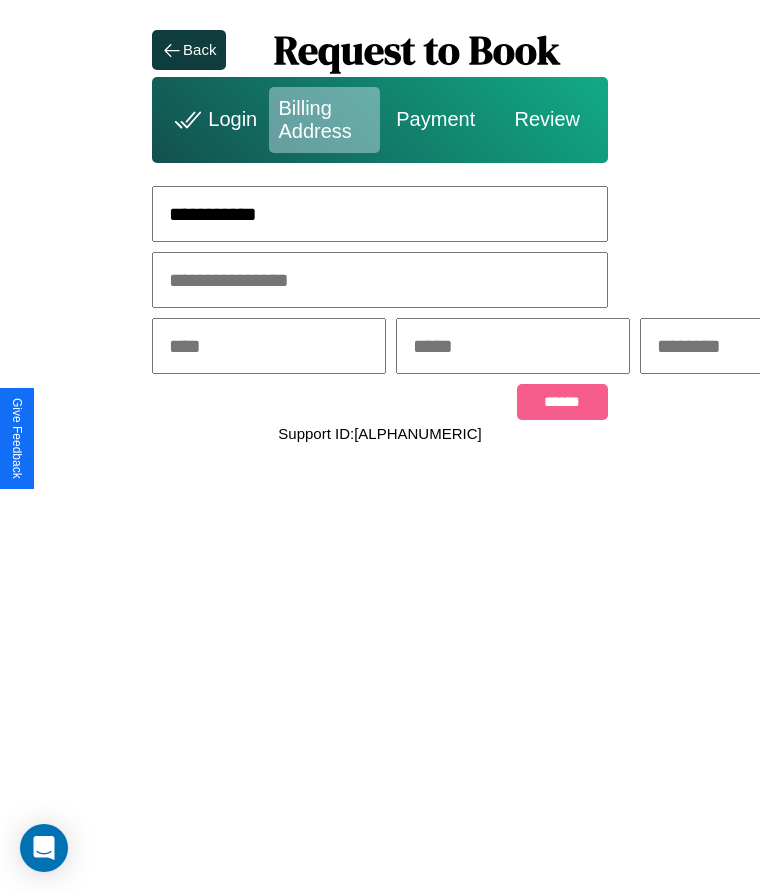 click at bounding box center [269, 346] 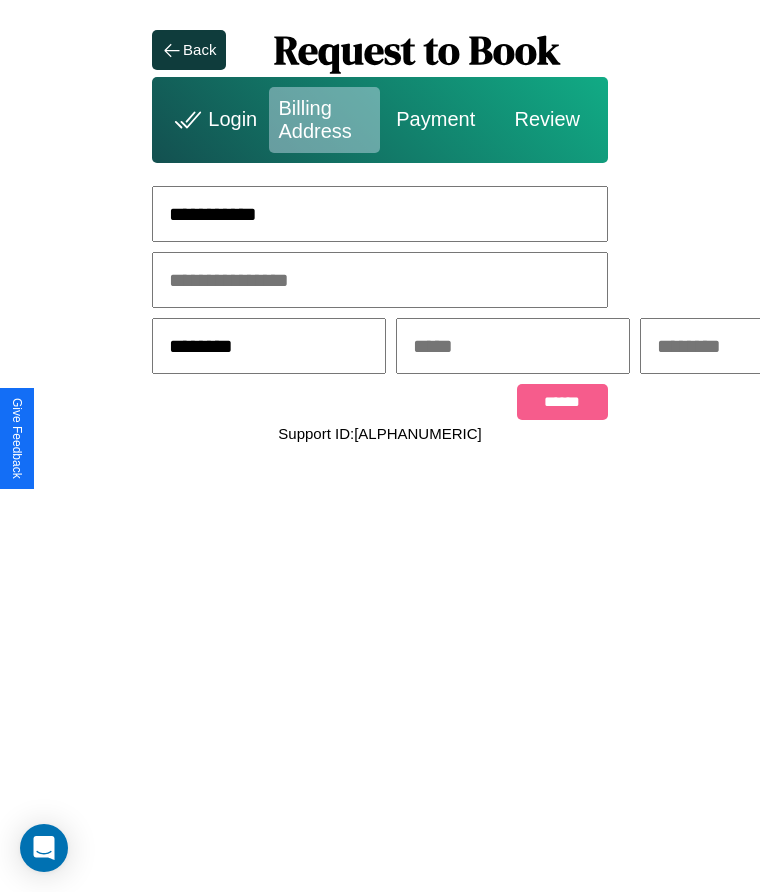 type on "********" 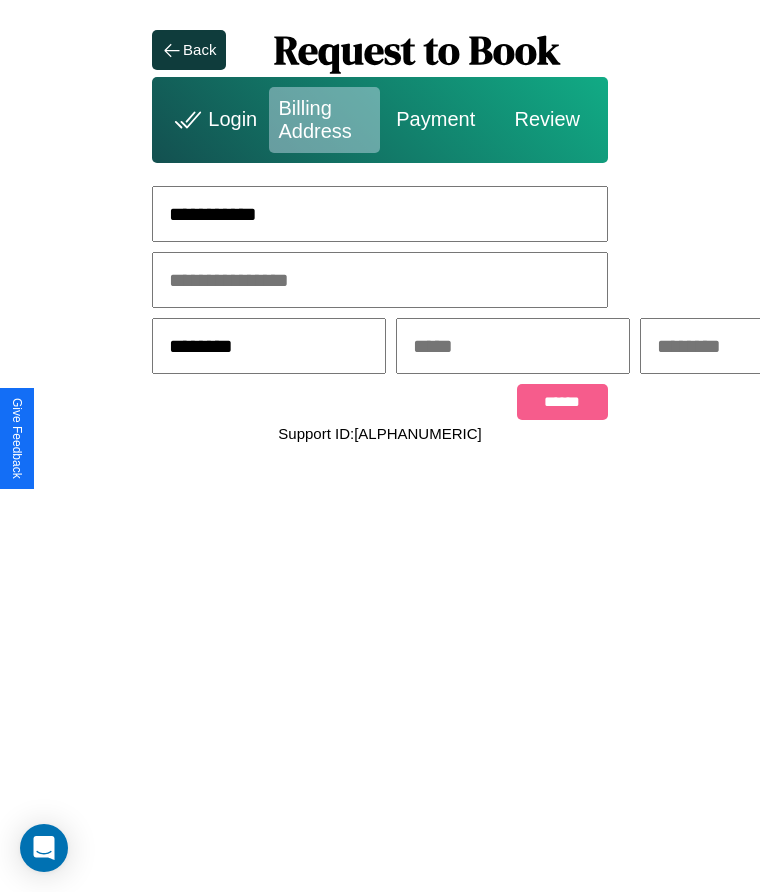 click at bounding box center [513, 346] 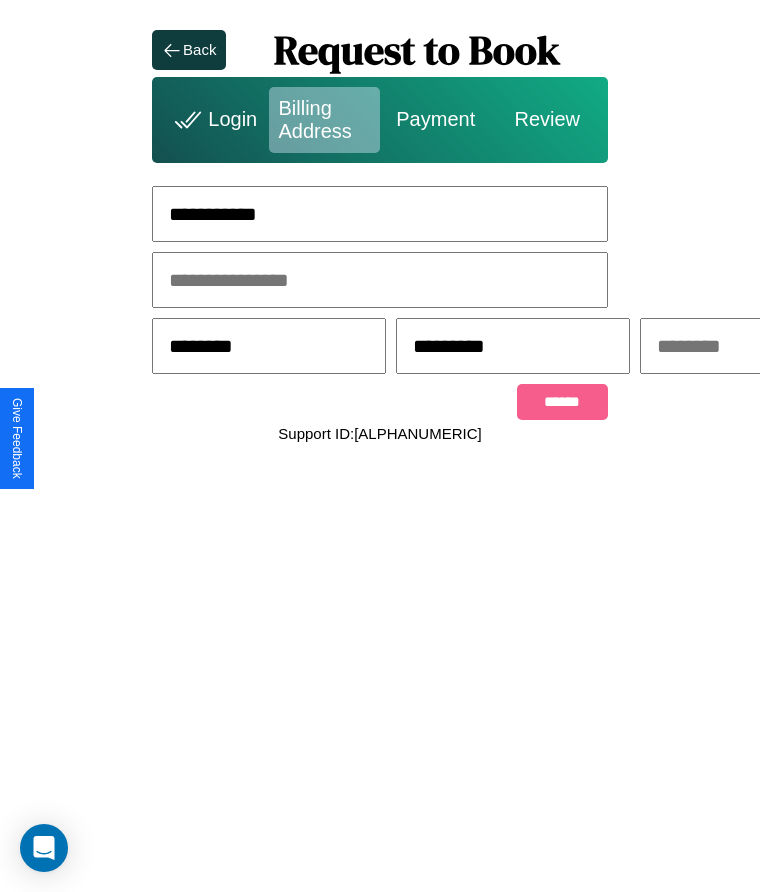 scroll, scrollTop: 0, scrollLeft: 309, axis: horizontal 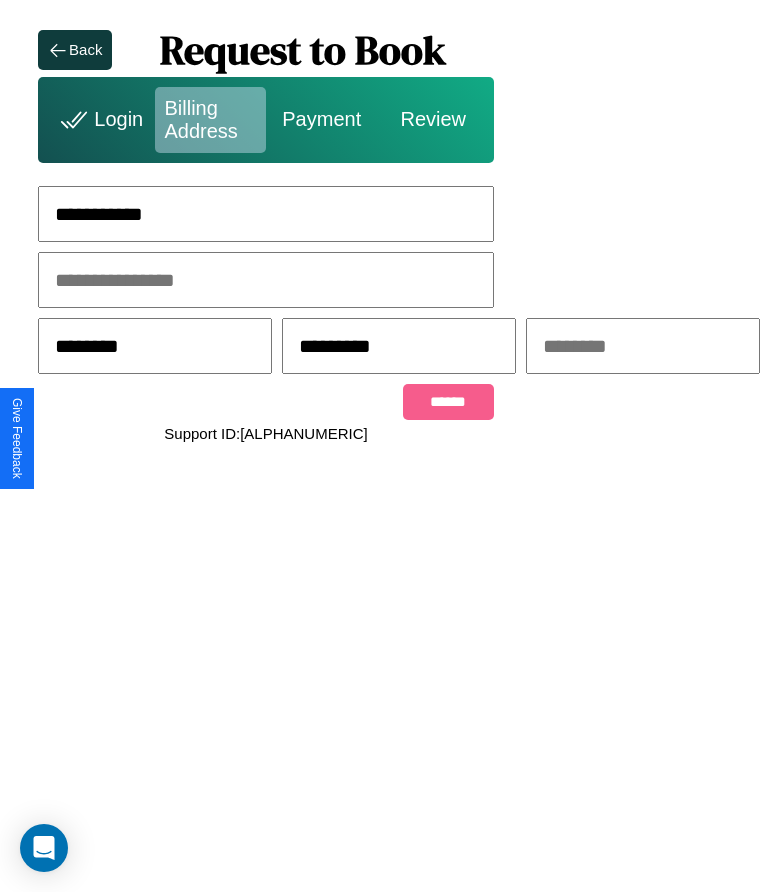 type on "*********" 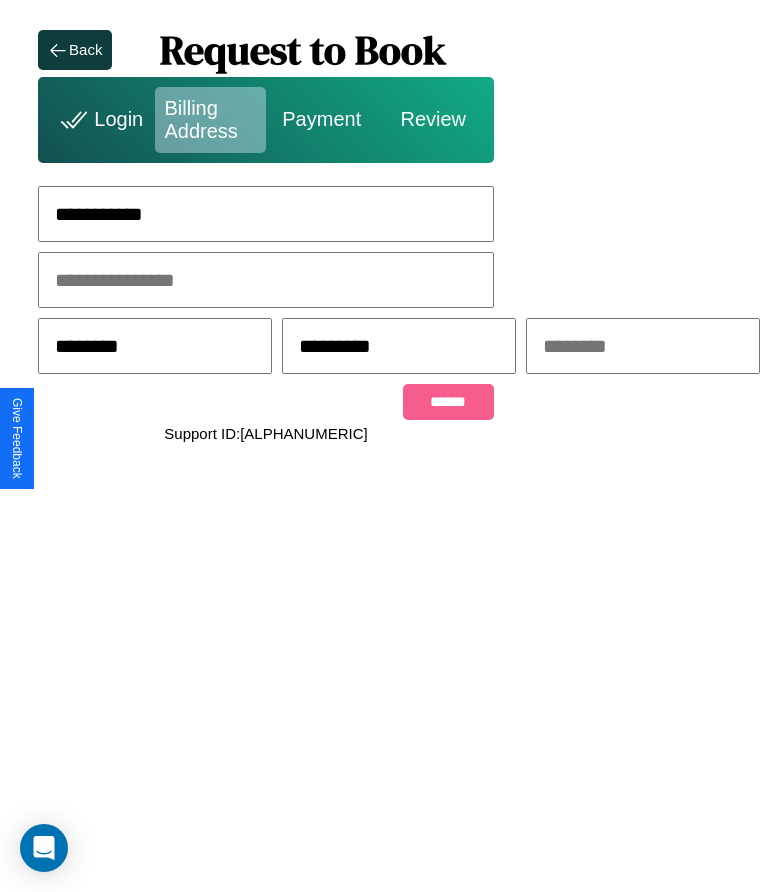 click at bounding box center (643, 346) 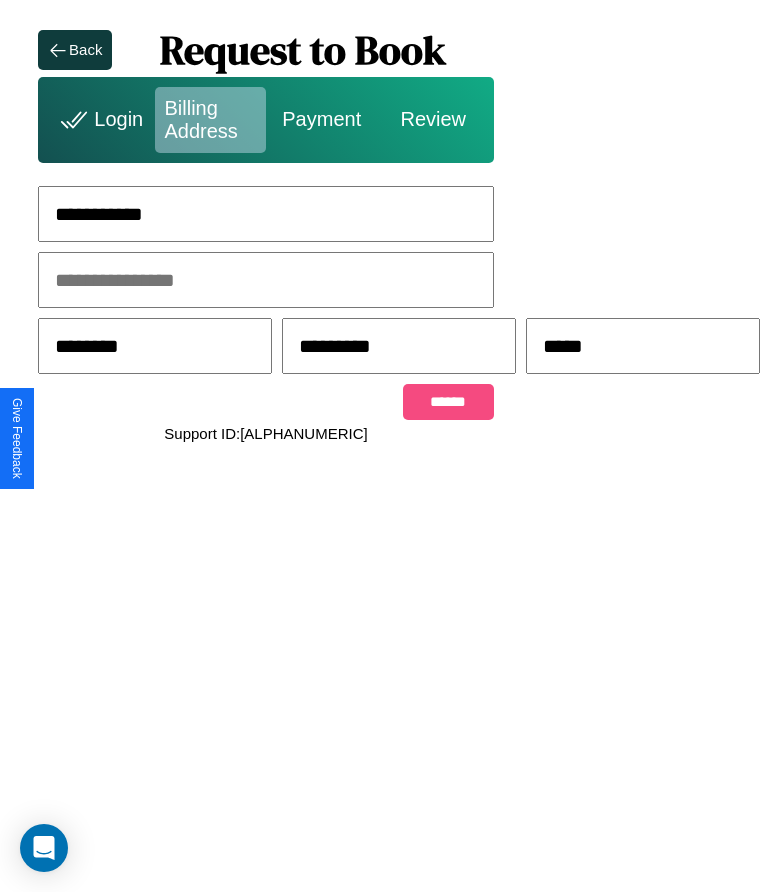 type on "*****" 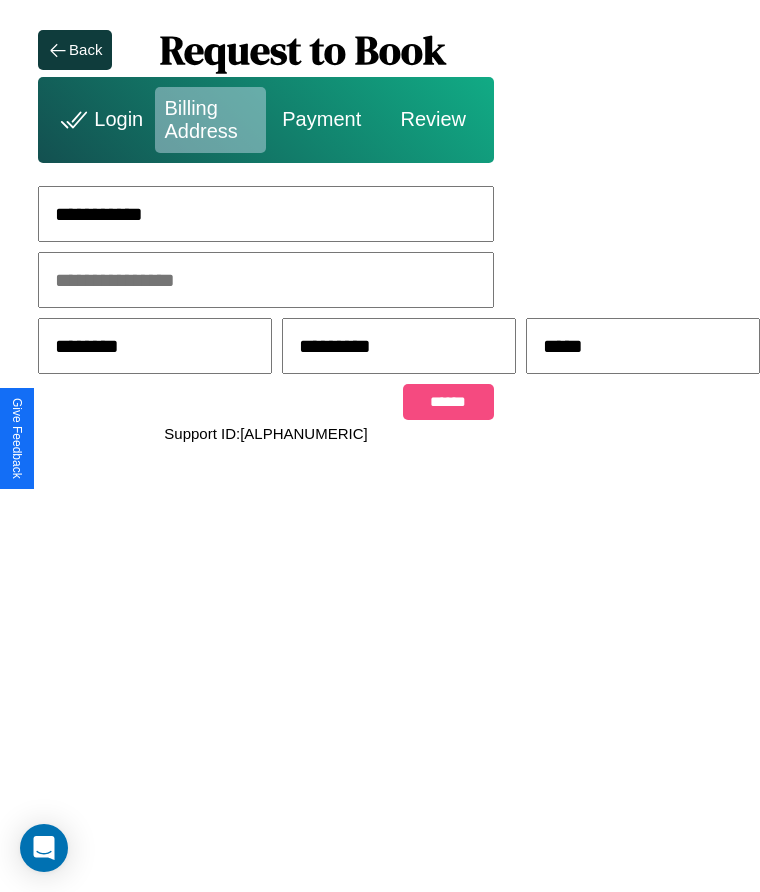 click on "******" at bounding box center [448, 402] 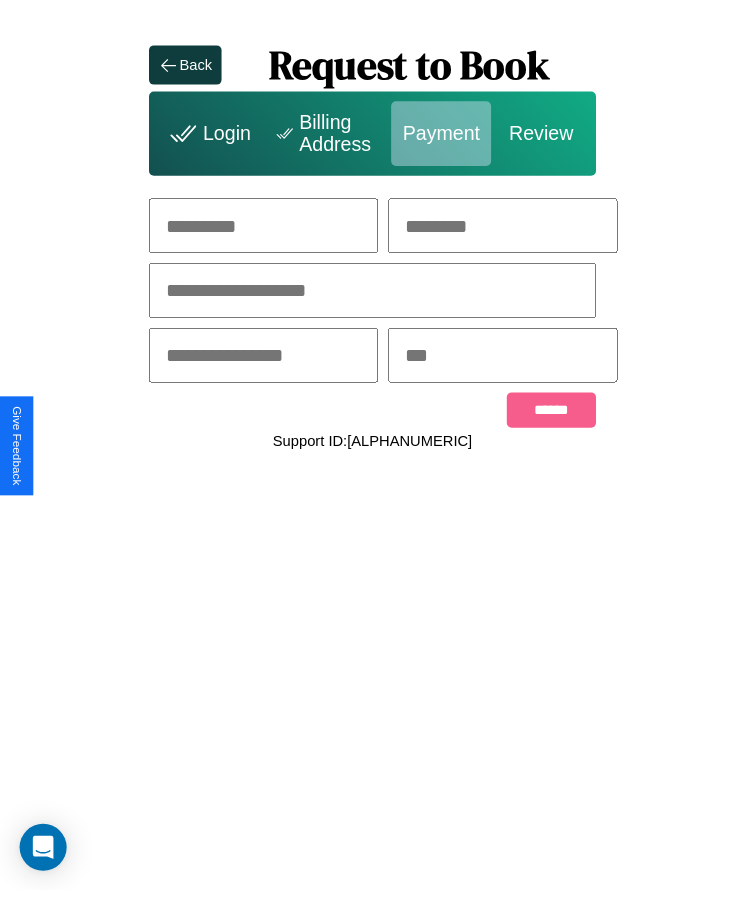 scroll, scrollTop: 0, scrollLeft: 0, axis: both 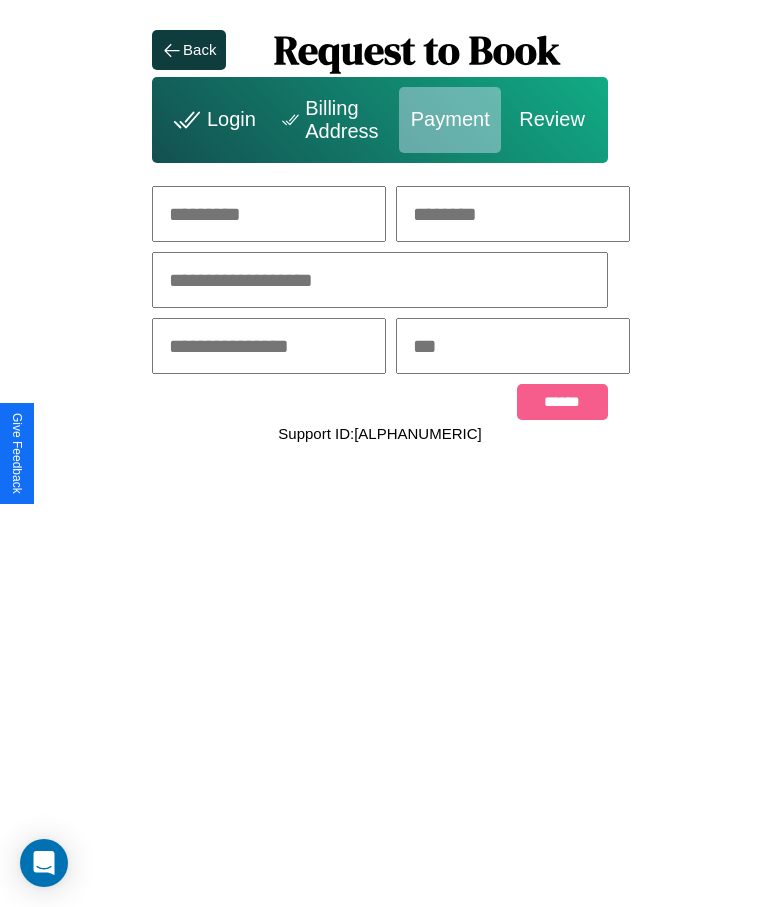 click at bounding box center [269, 214] 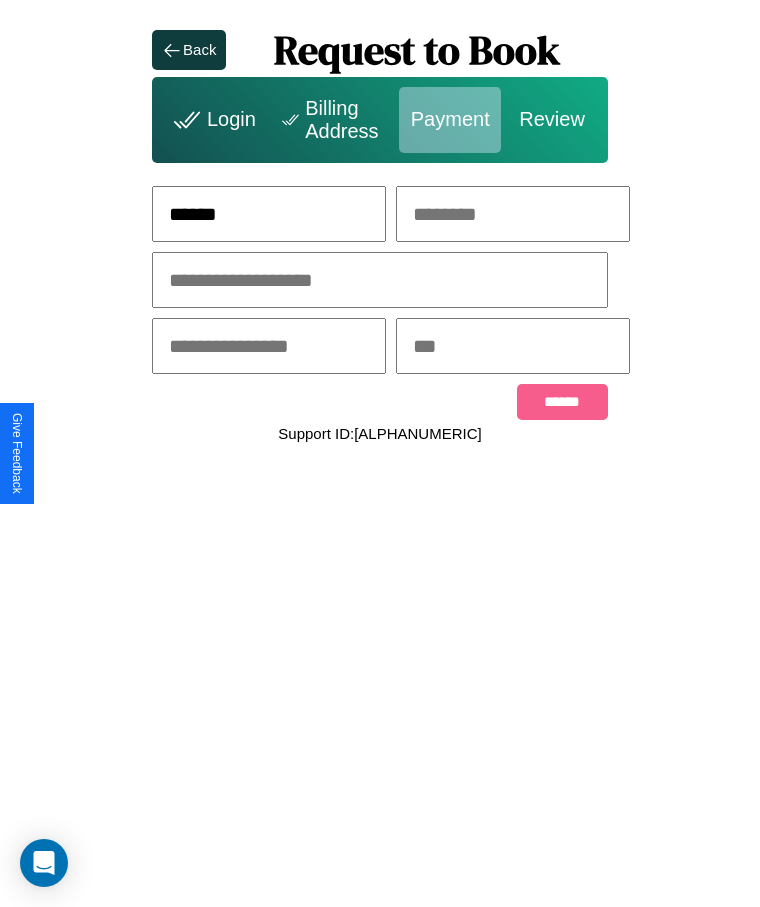 type on "******" 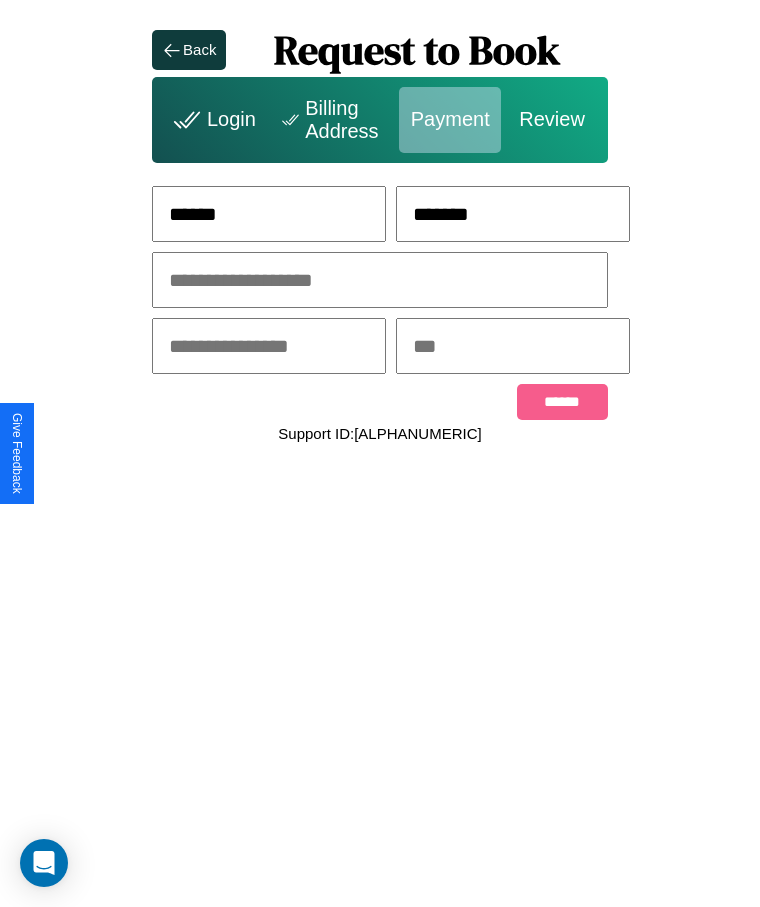 type on "*******" 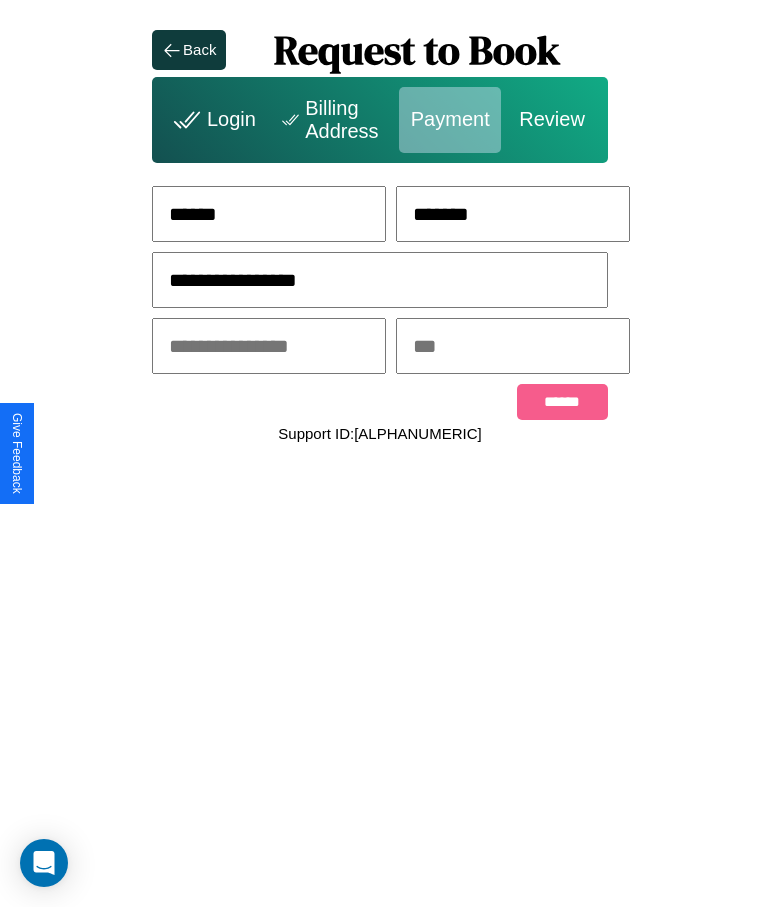 type on "**********" 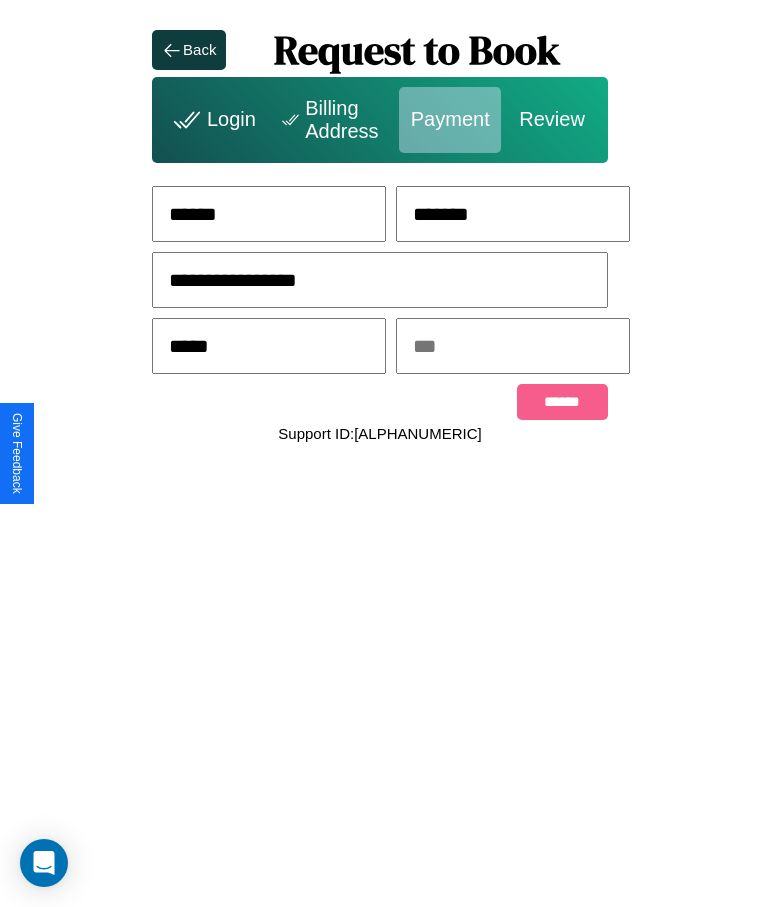type on "*****" 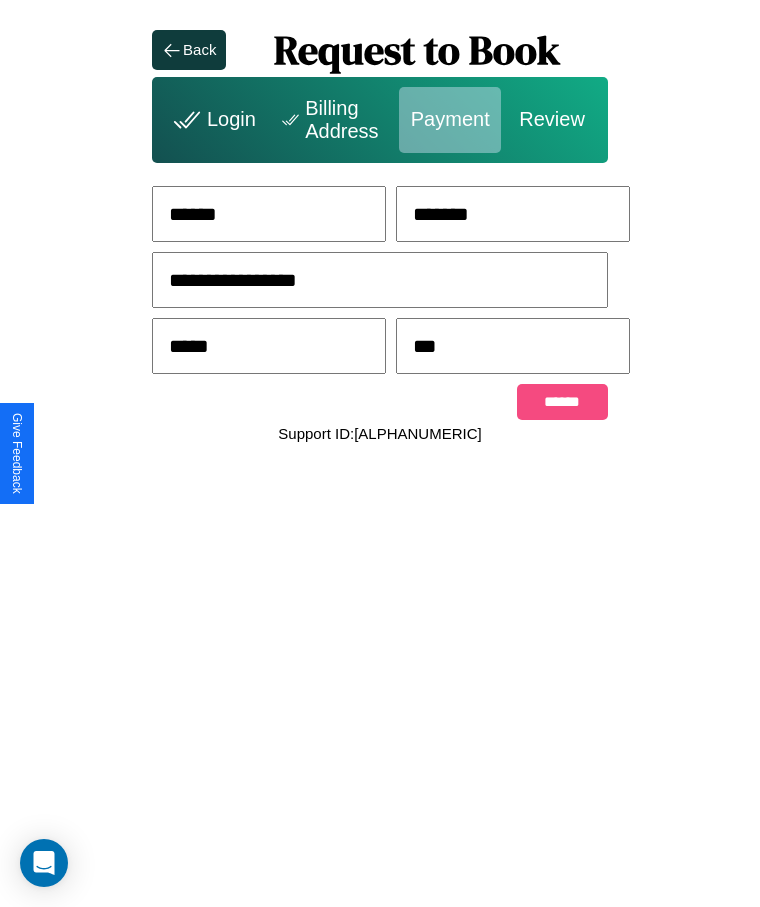 type on "***" 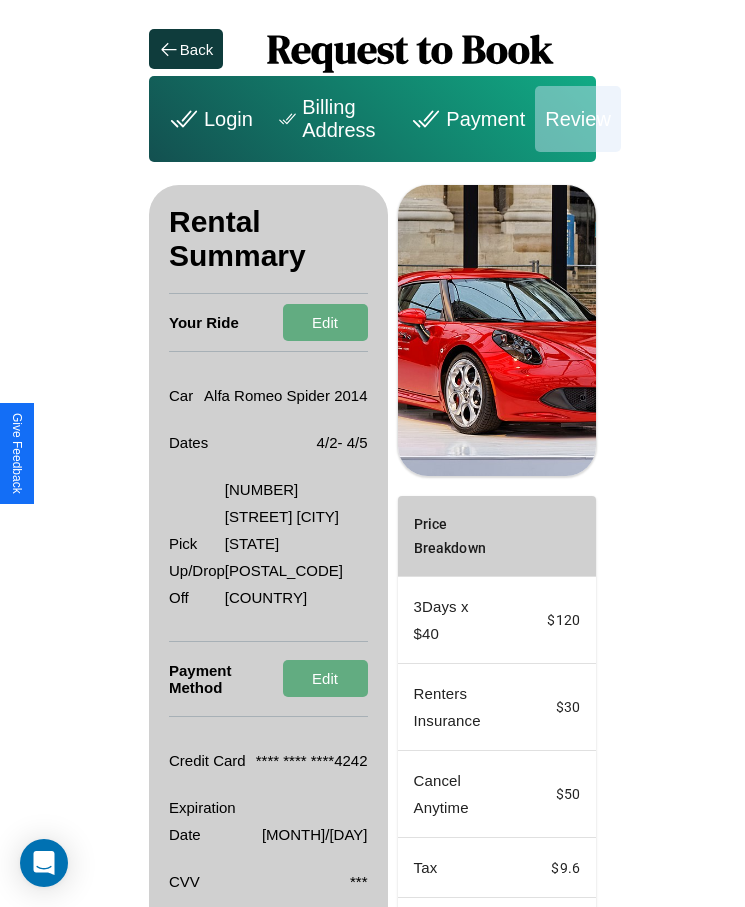 click on "Promo Code" at bounding box center [440, 942] 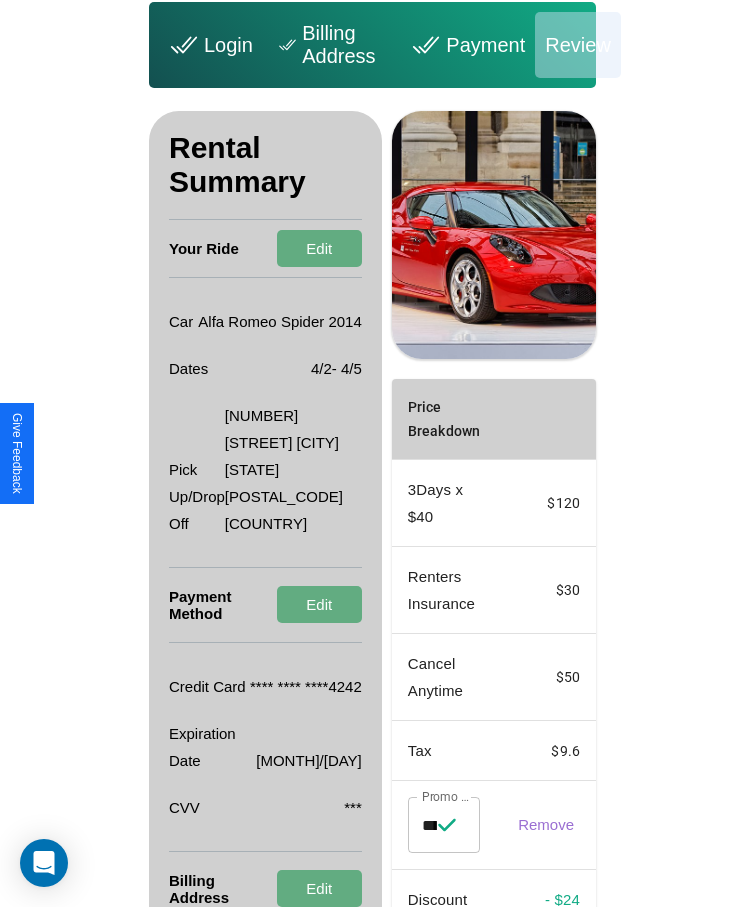 scroll, scrollTop: 181, scrollLeft: 0, axis: vertical 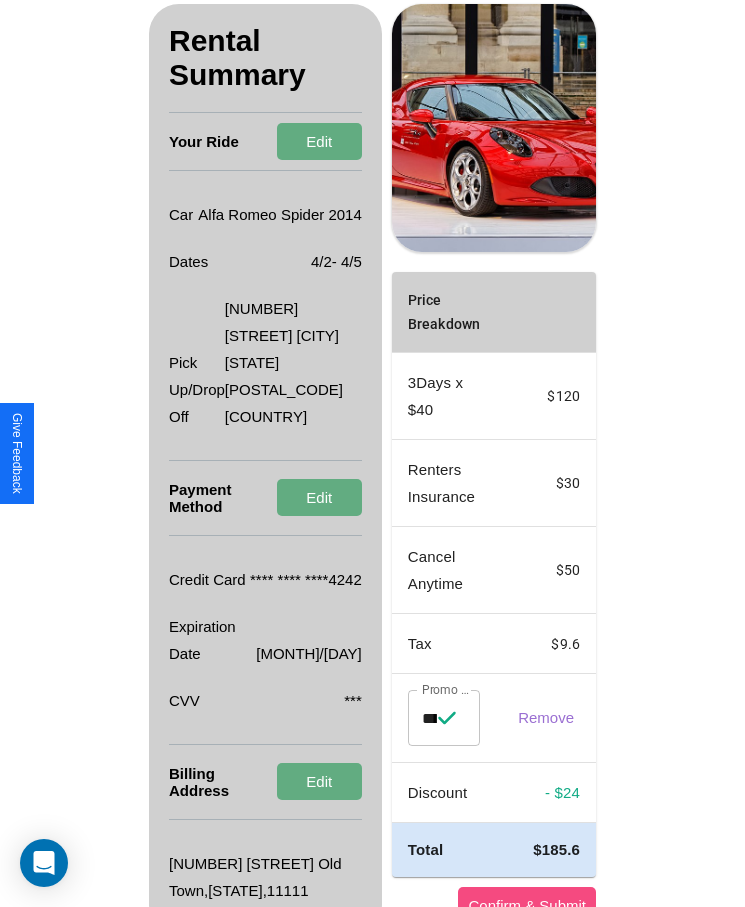 click on "Confirm & Submit" at bounding box center [527, 905] 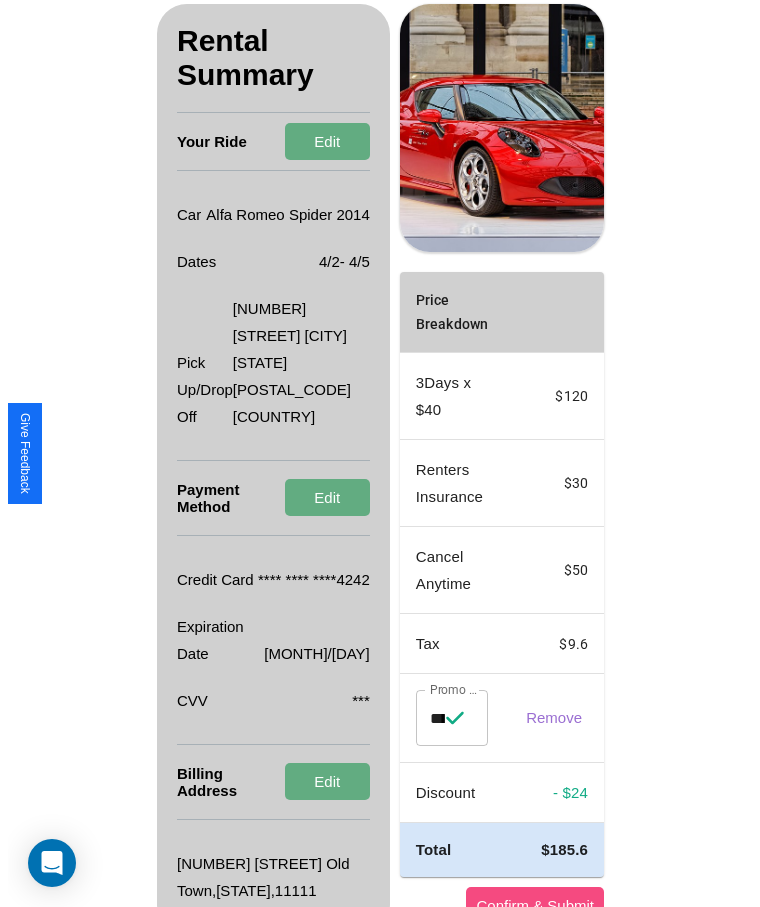 scroll, scrollTop: 0, scrollLeft: 0, axis: both 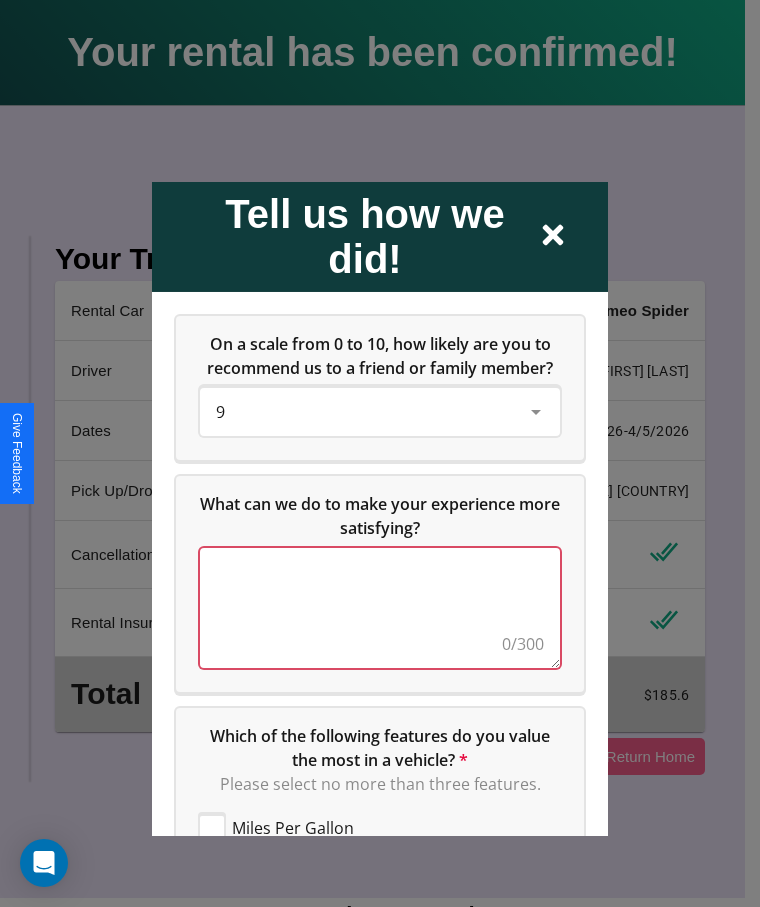 click at bounding box center (380, 607) 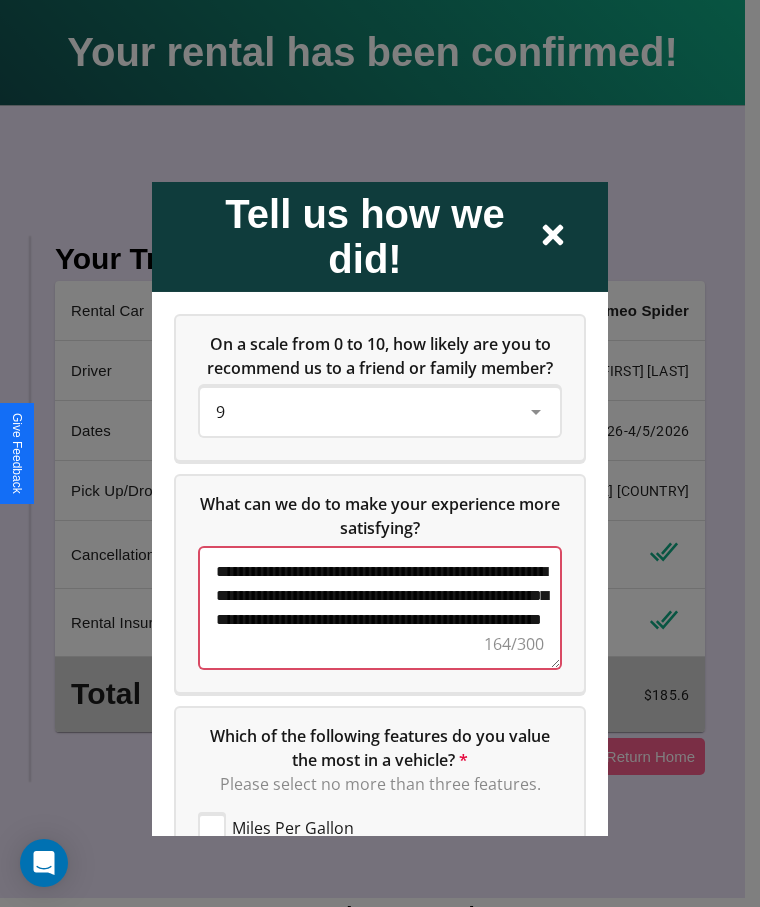scroll, scrollTop: 12, scrollLeft: 0, axis: vertical 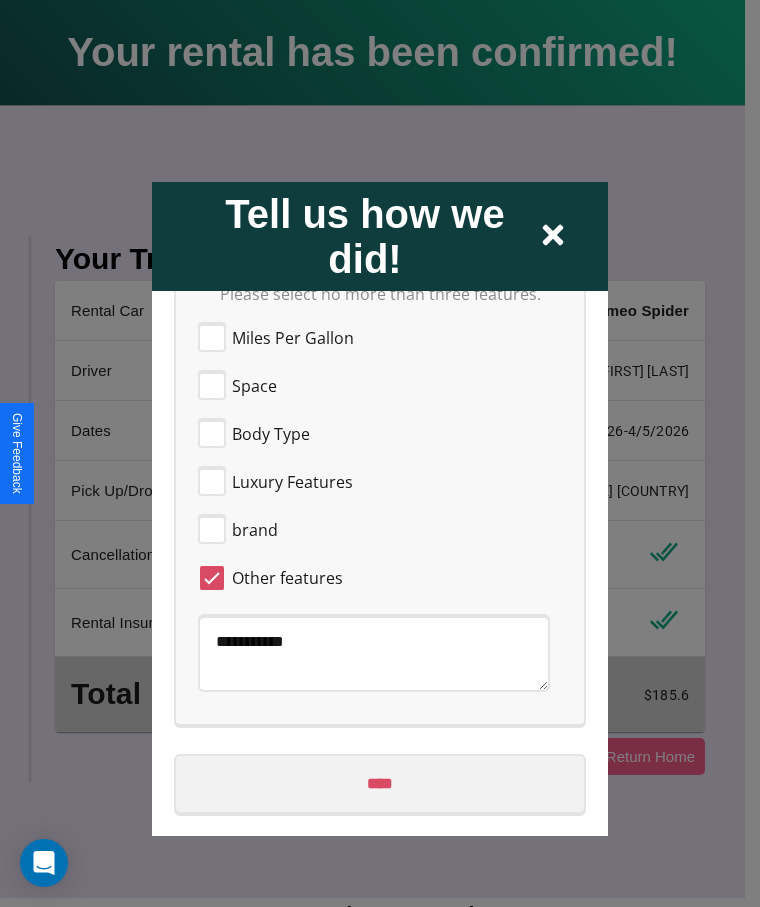 type on "**********" 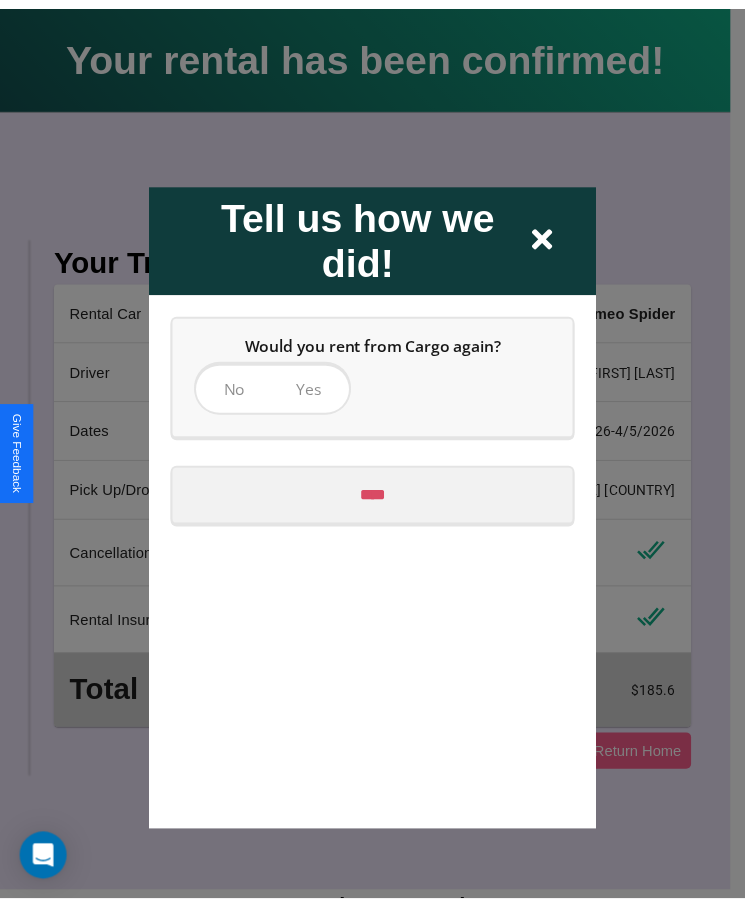 scroll, scrollTop: 0, scrollLeft: 0, axis: both 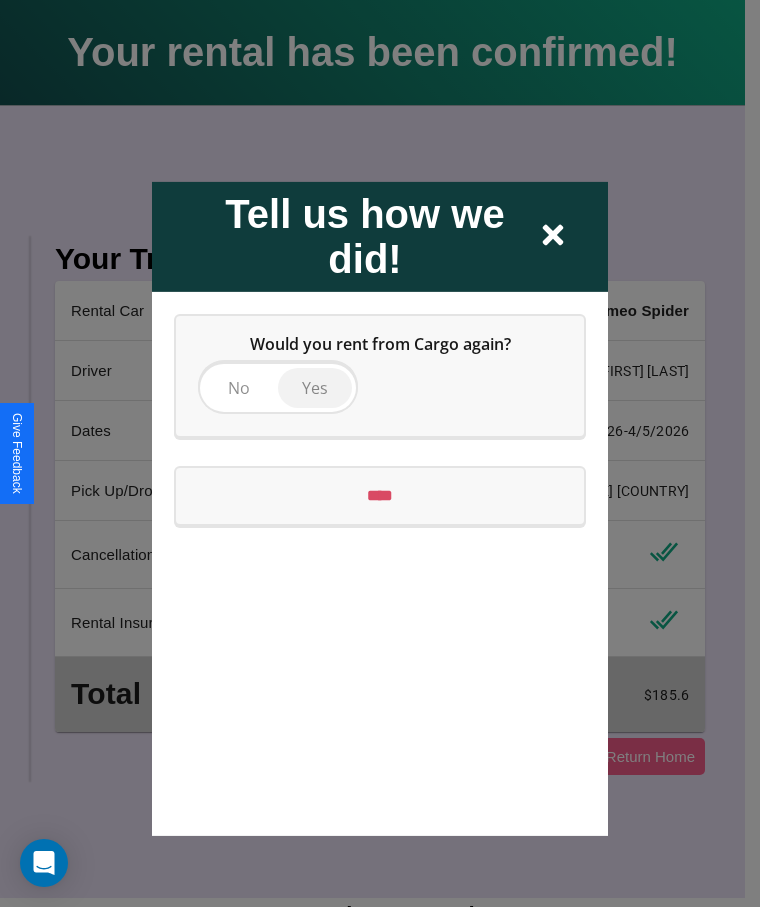click on "Yes" at bounding box center (315, 387) 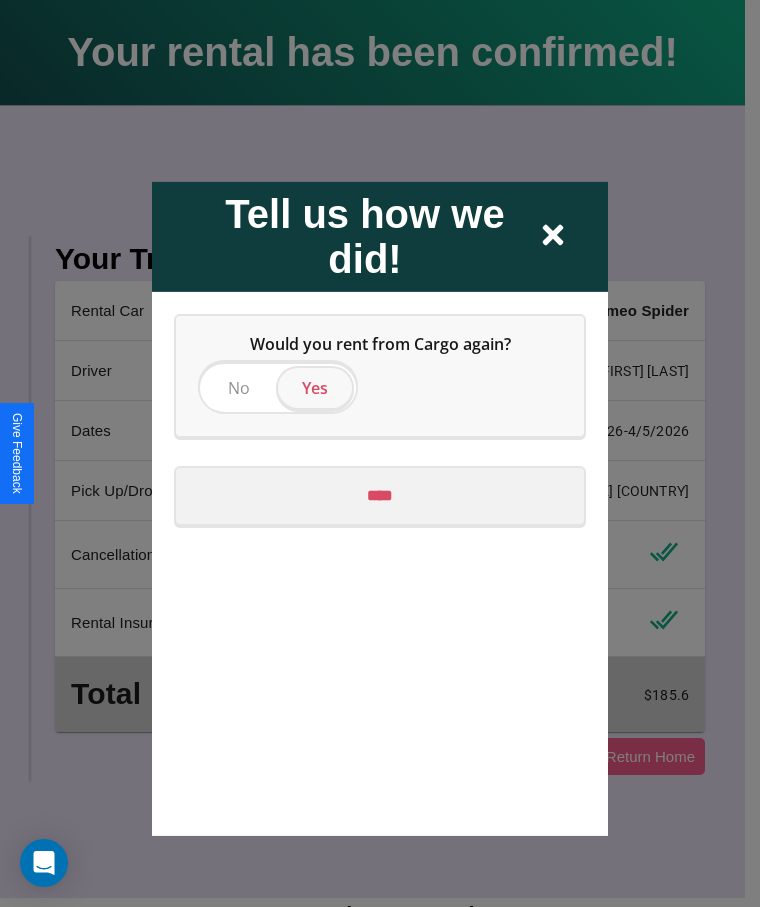 click on "****" at bounding box center [380, 495] 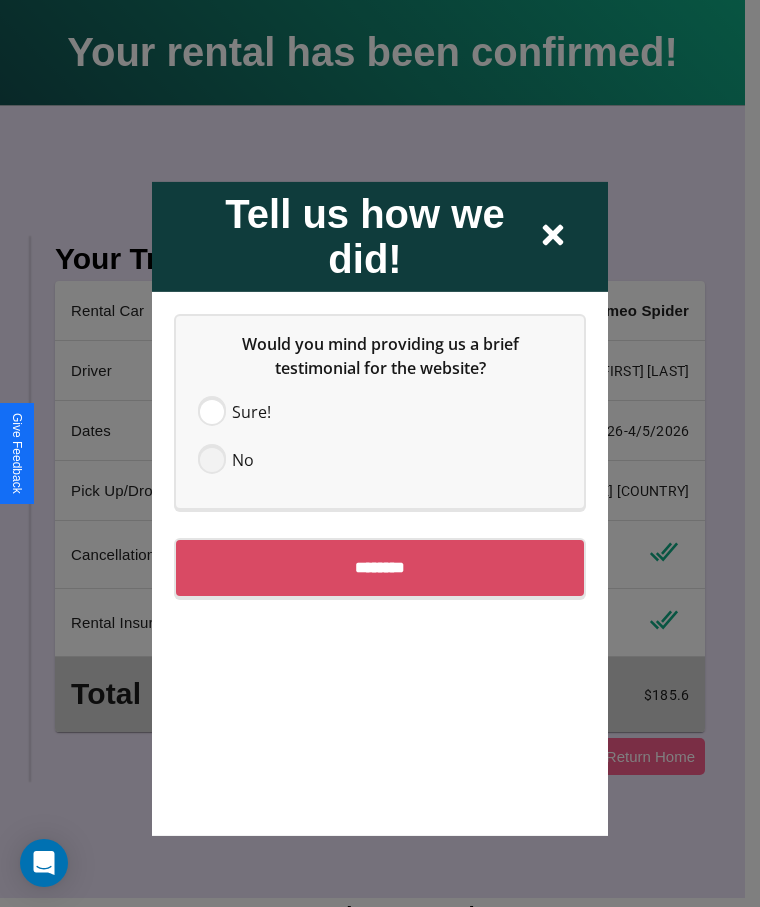 click at bounding box center (212, 459) 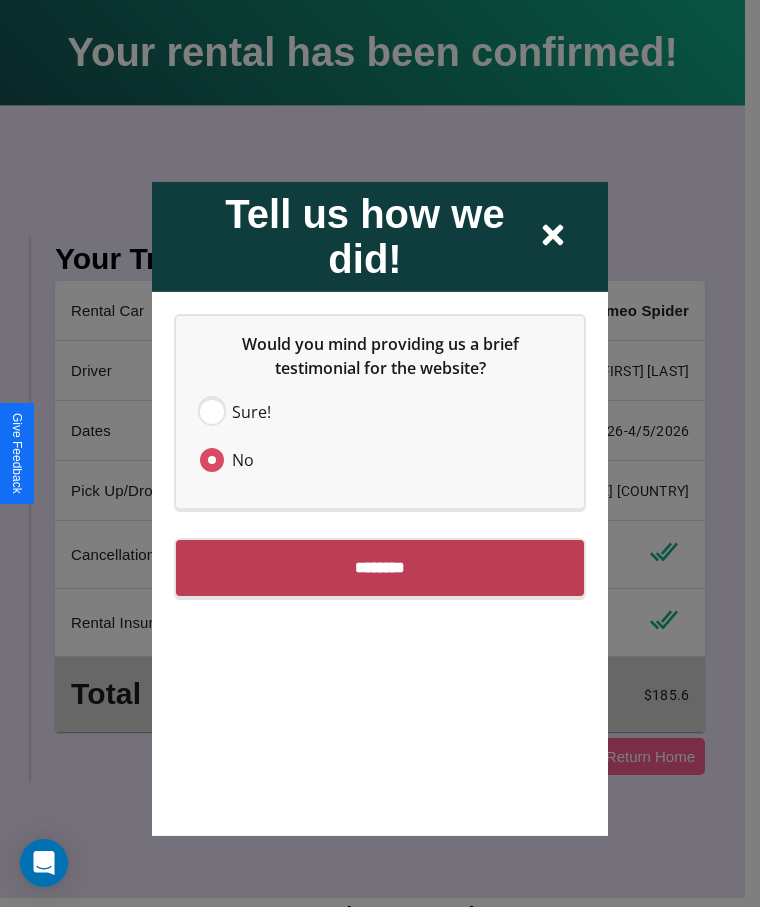 click on "********" at bounding box center [380, 567] 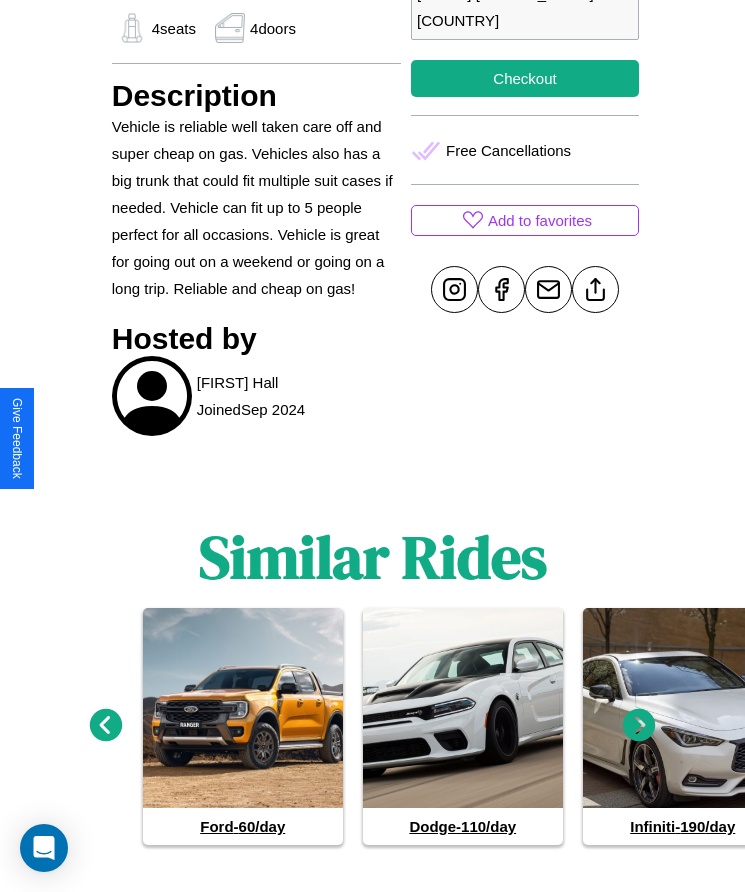 scroll, scrollTop: 971, scrollLeft: 0, axis: vertical 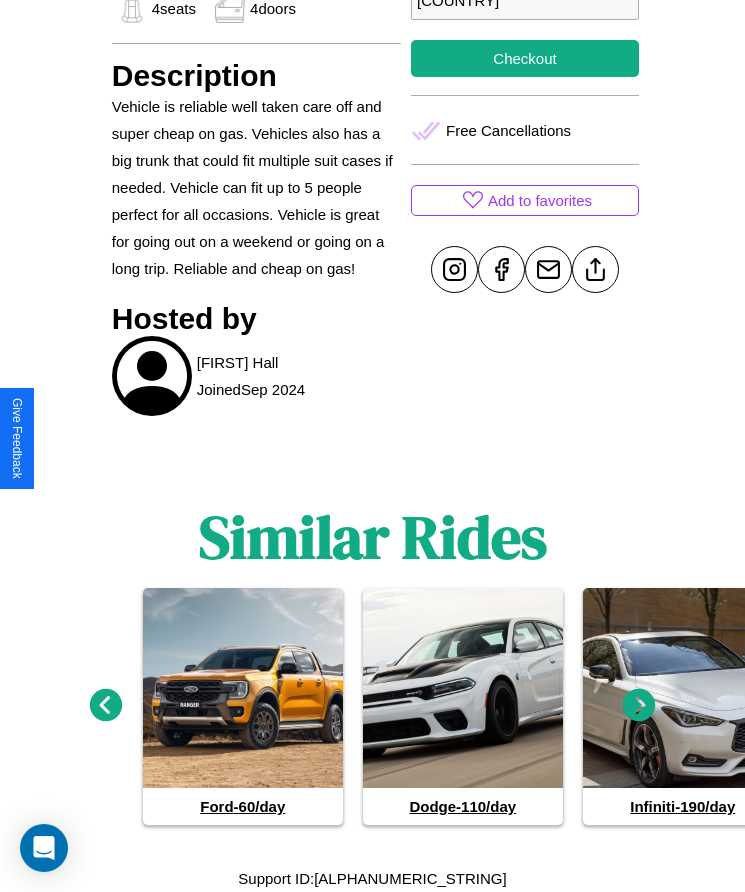 click 